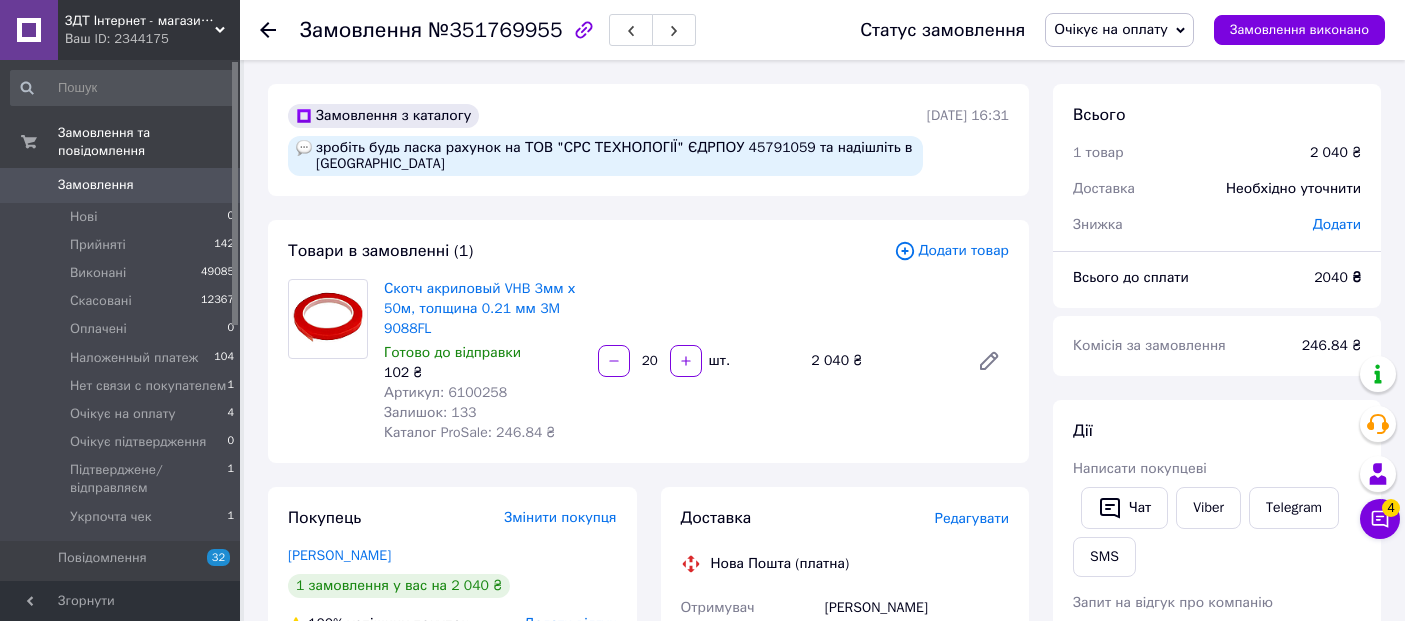 scroll, scrollTop: 333, scrollLeft: 0, axis: vertical 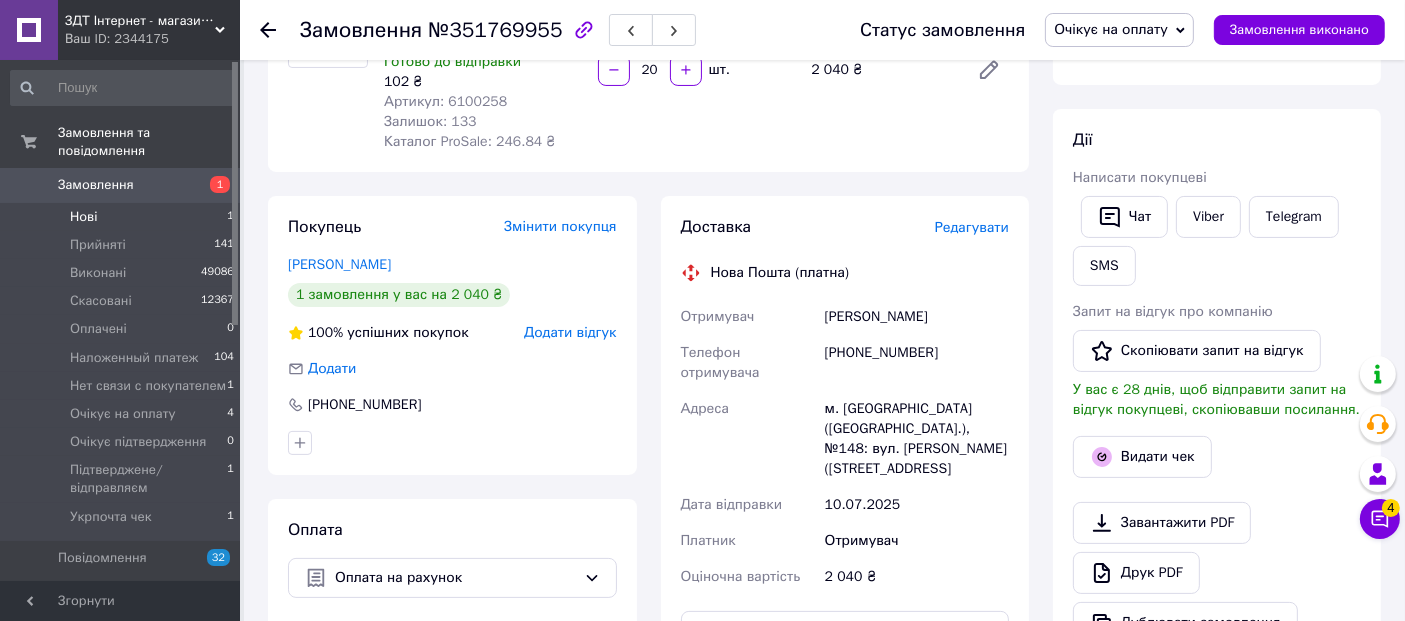 click on "Нові" at bounding box center (83, 217) 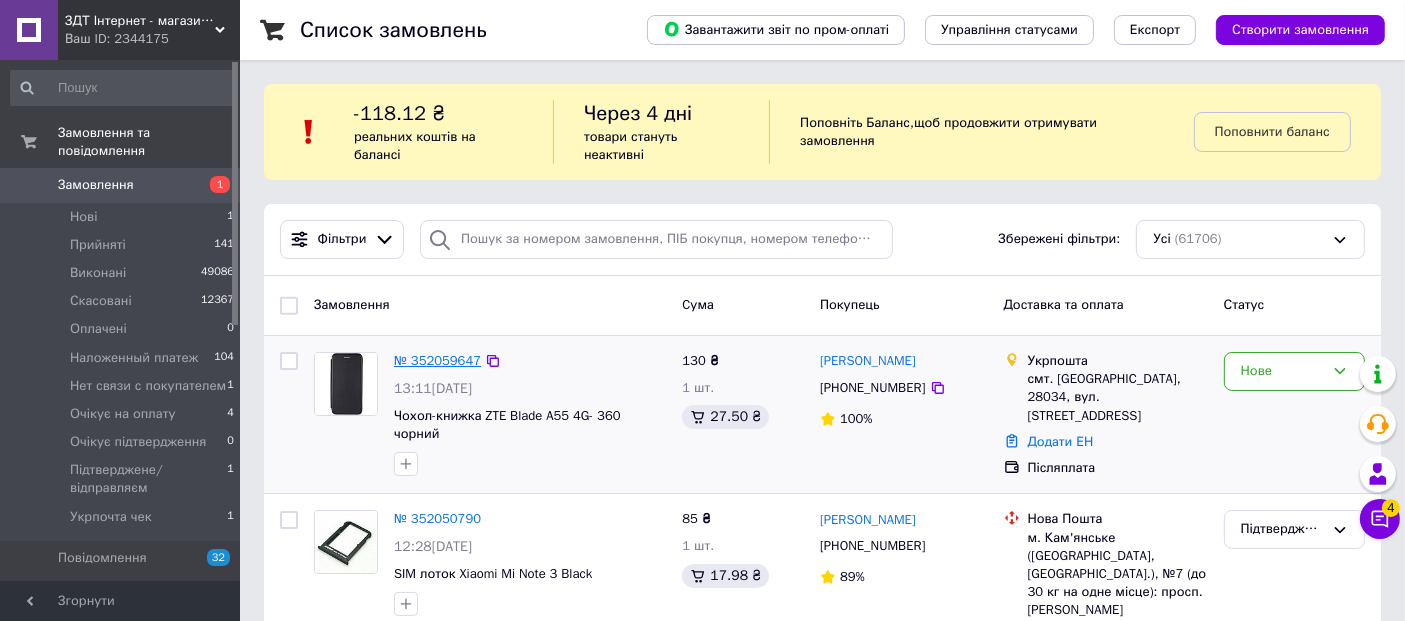 click on "№ 352059647" at bounding box center [437, 360] 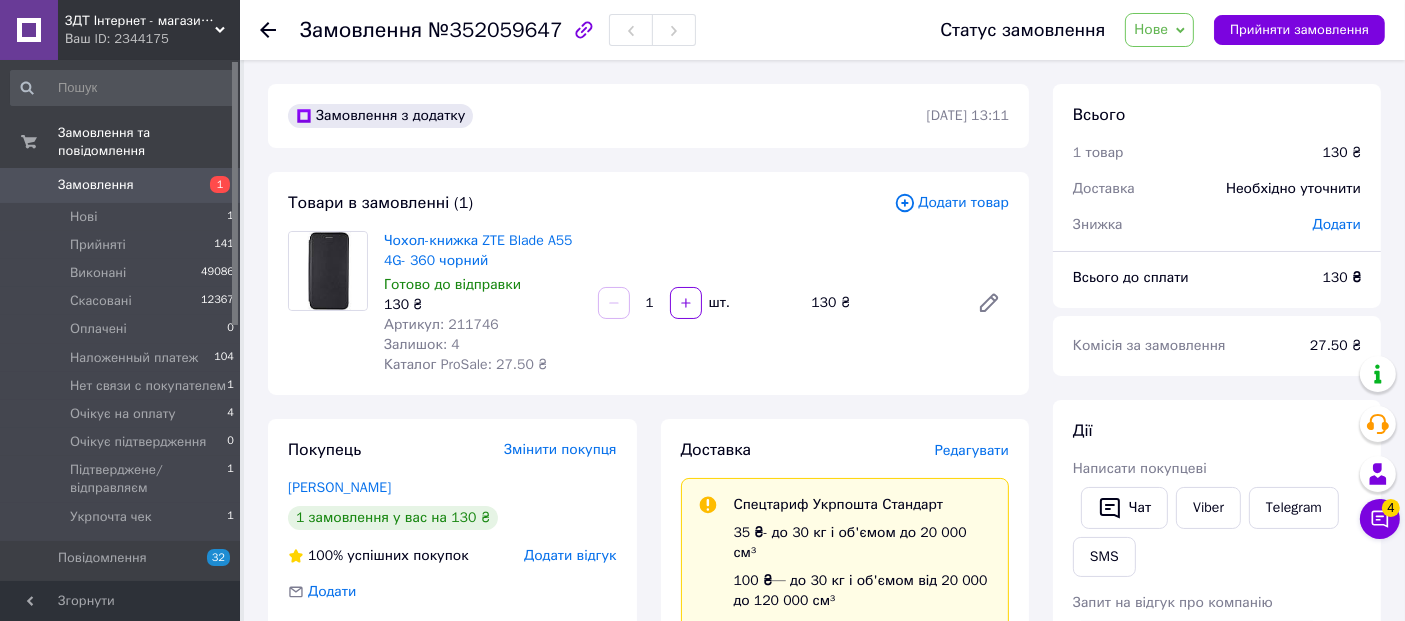 click on "№352059647" at bounding box center [495, 30] 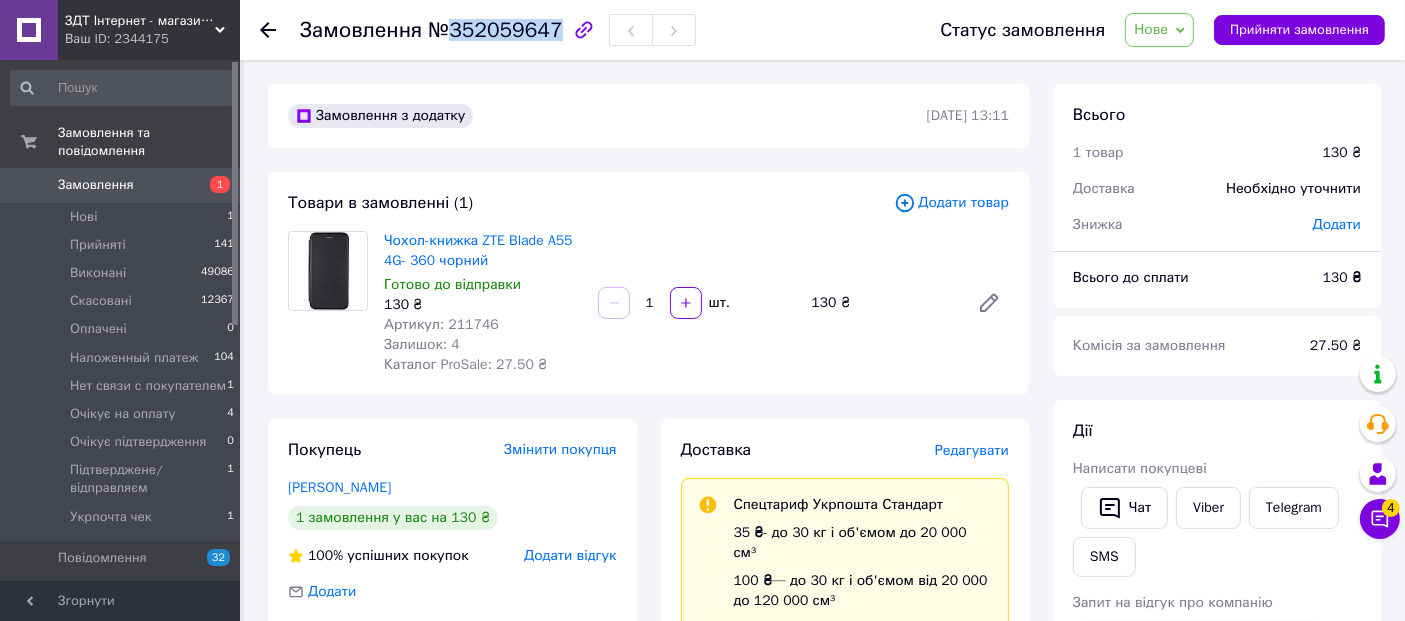 click on "№352059647" at bounding box center [495, 30] 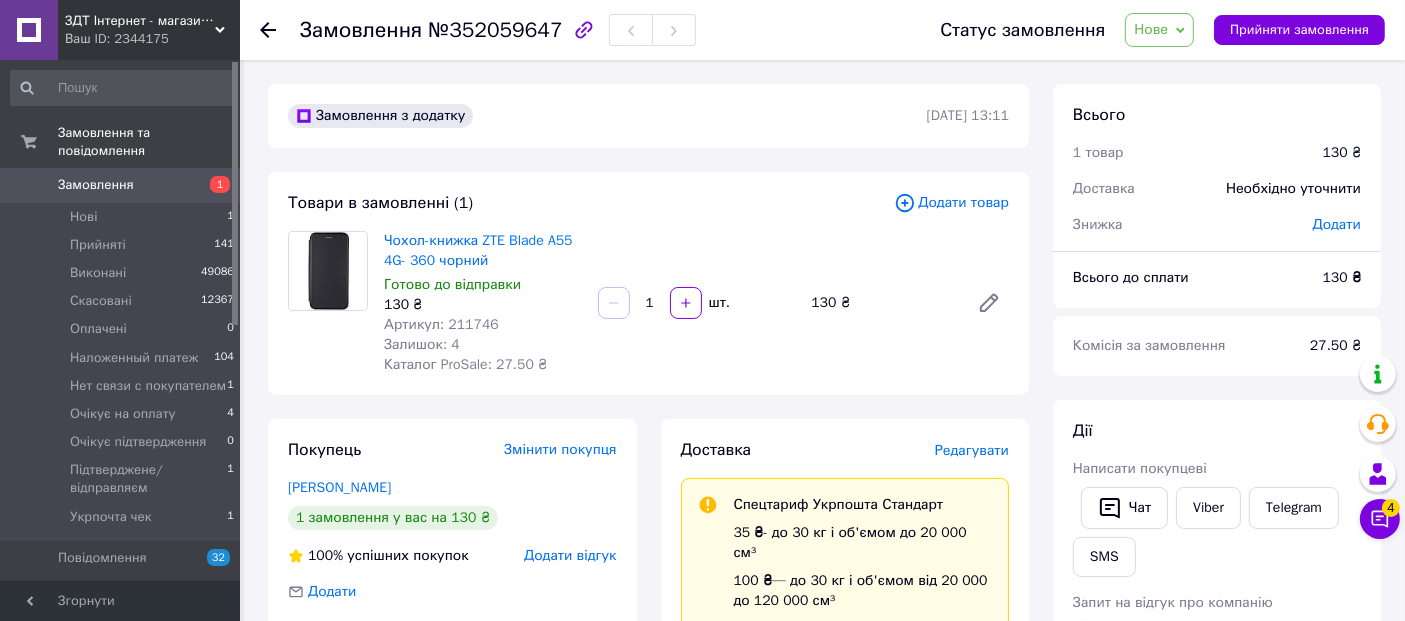 click on "Артикул: 211746" at bounding box center (441, 324) 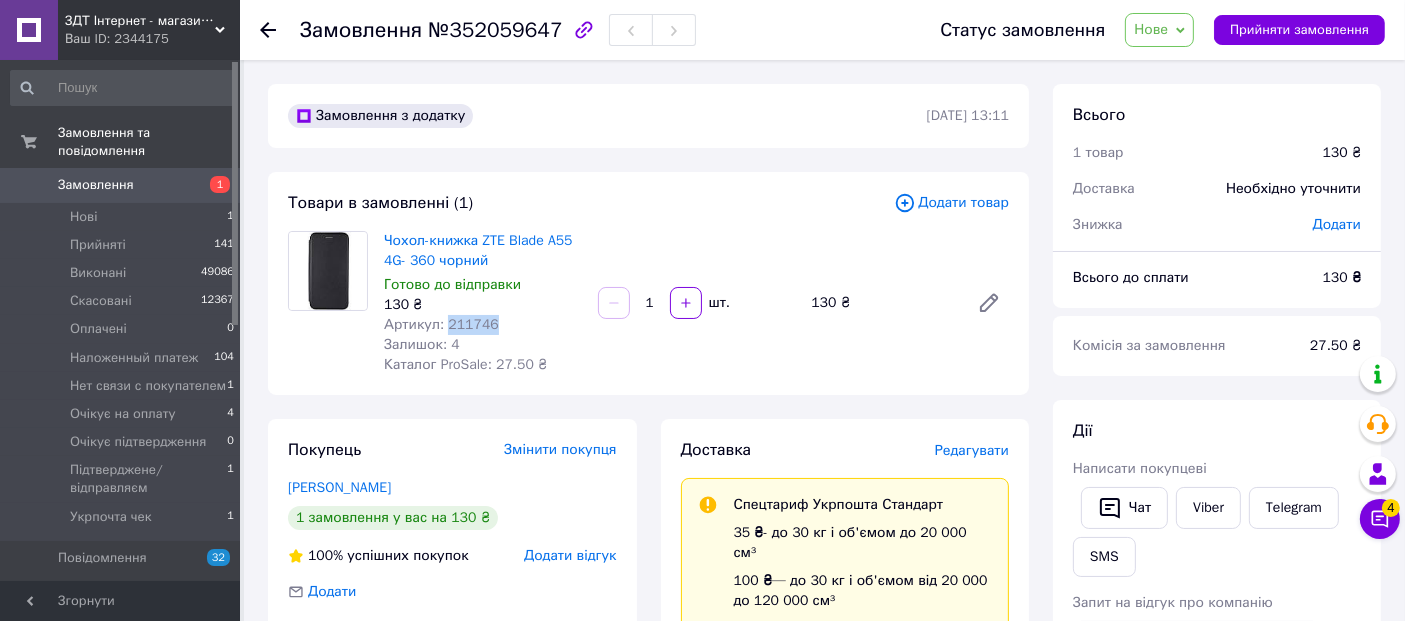 click on "Артикул: 211746" at bounding box center (441, 324) 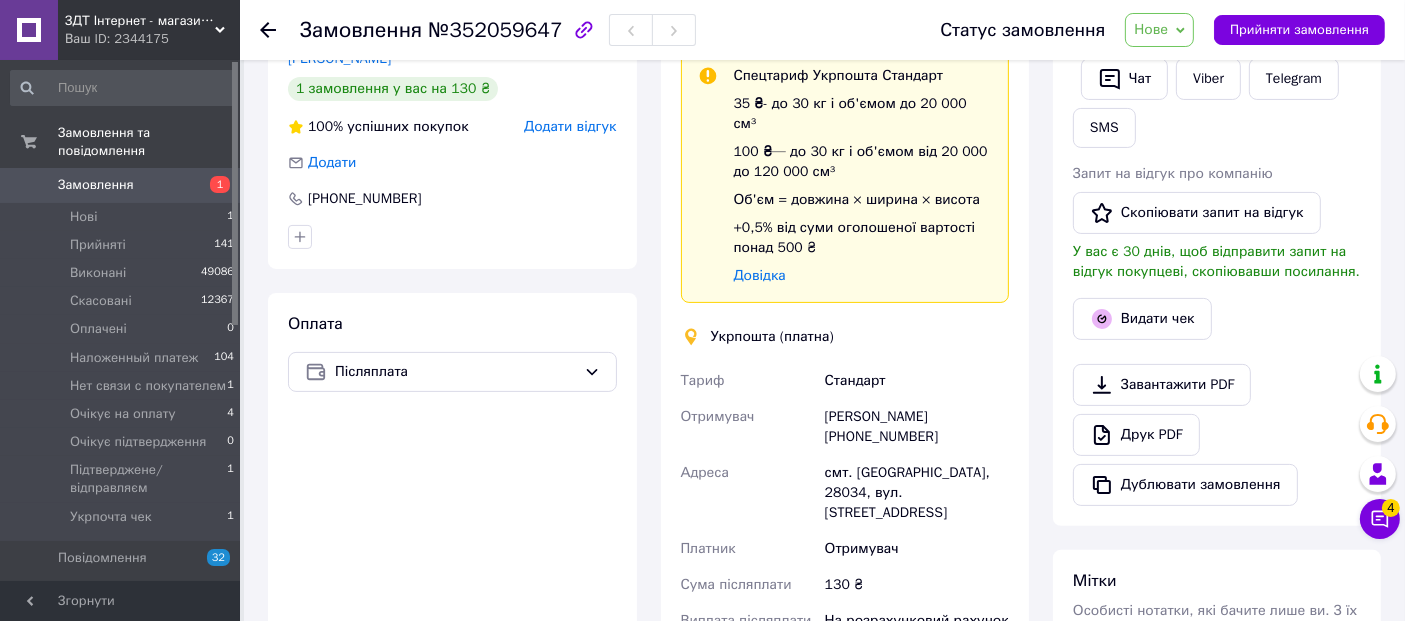 scroll, scrollTop: 444, scrollLeft: 0, axis: vertical 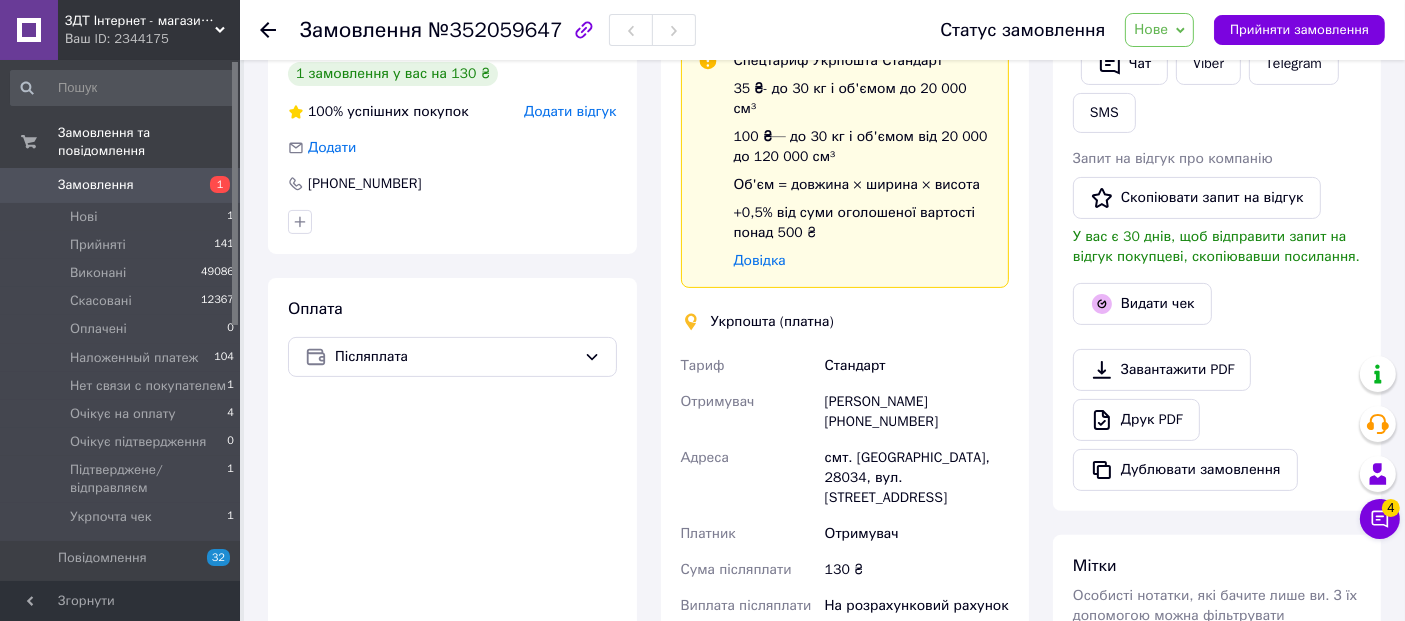 click on "смт. [GEOGRAPHIC_DATA], 28034, вул. [STREET_ADDRESS]" at bounding box center [917, 478] 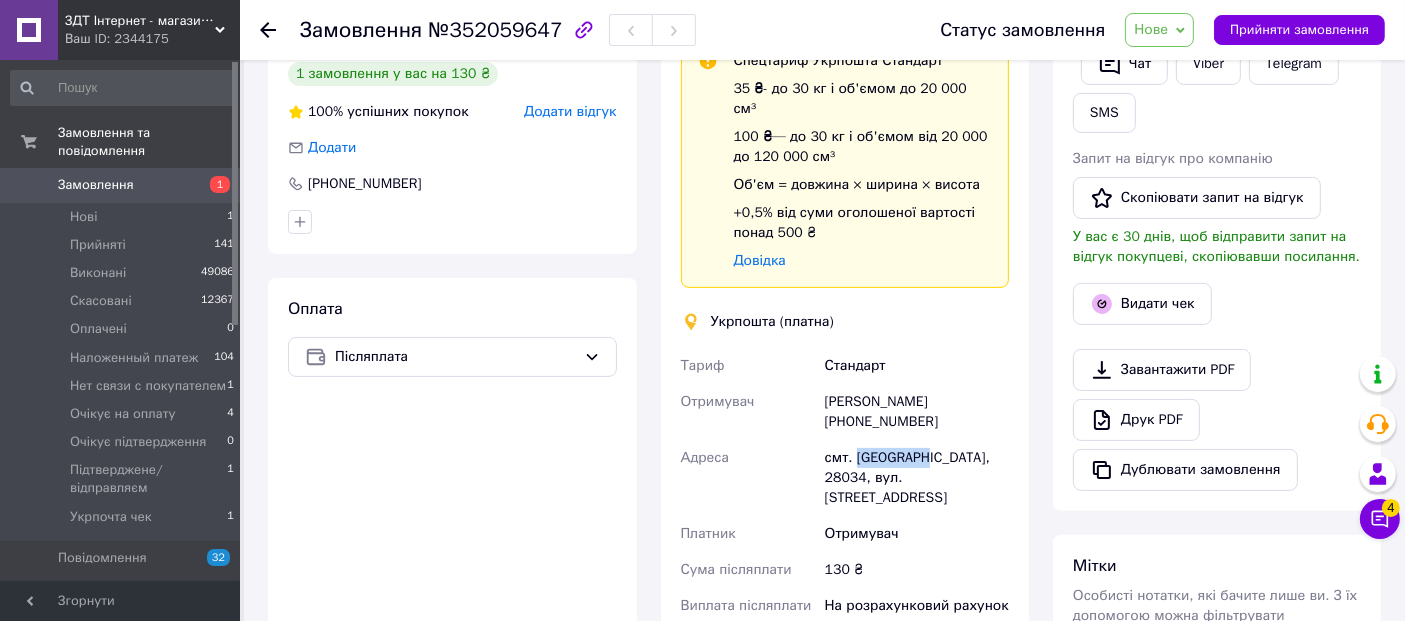 click on "смт. [GEOGRAPHIC_DATA], 28034, вул. [STREET_ADDRESS]" at bounding box center (917, 478) 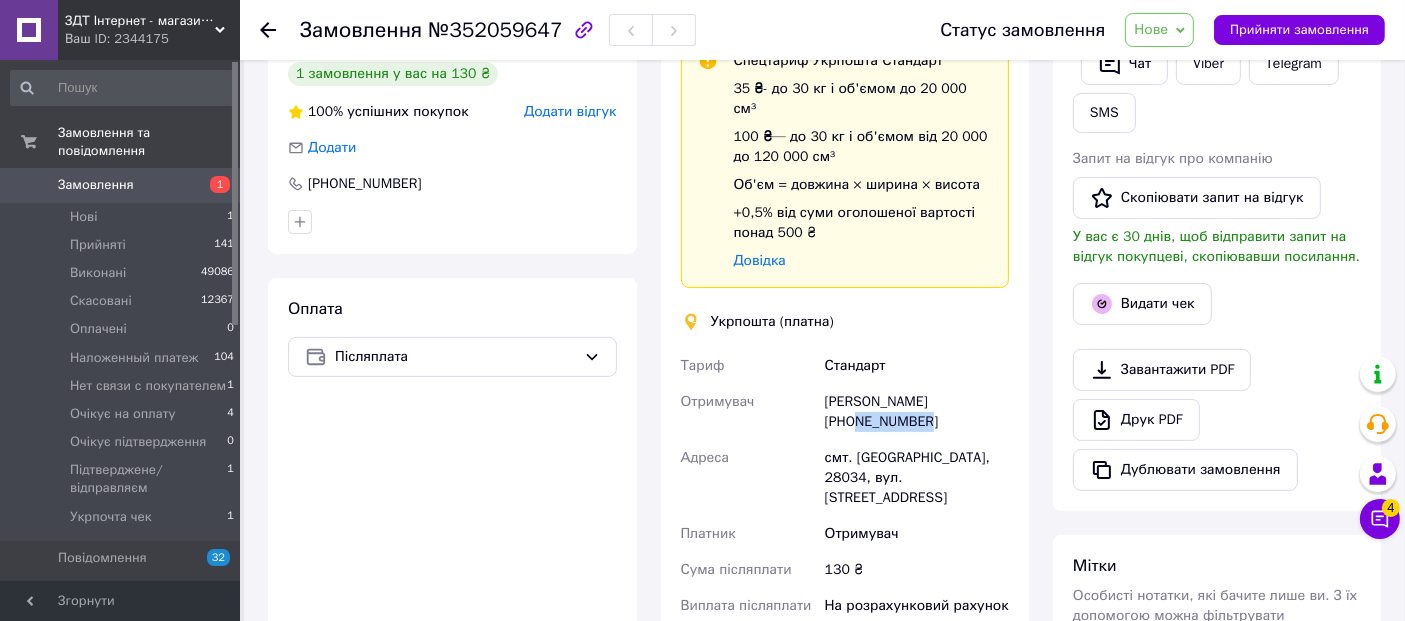 drag, startPoint x: 930, startPoint y: 401, endPoint x: 860, endPoint y: 402, distance: 70.00714 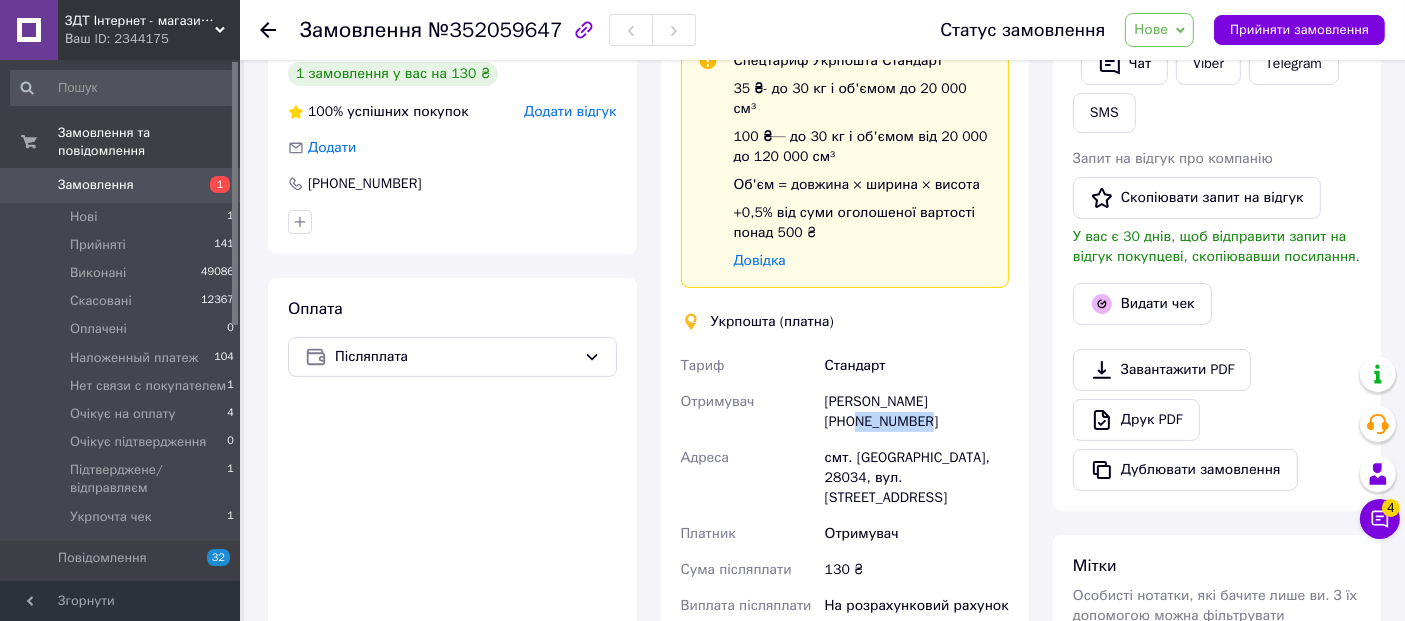 copy on "935954350" 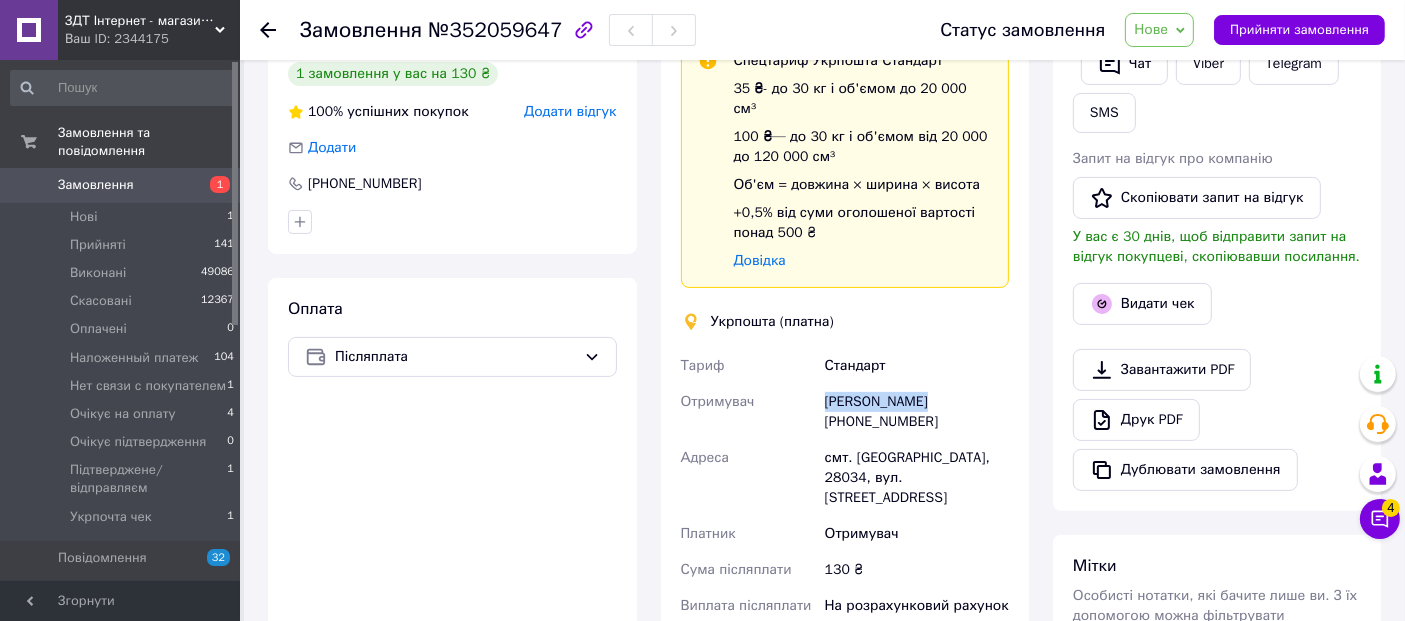 drag, startPoint x: 820, startPoint y: 382, endPoint x: 944, endPoint y: 378, distance: 124.0645 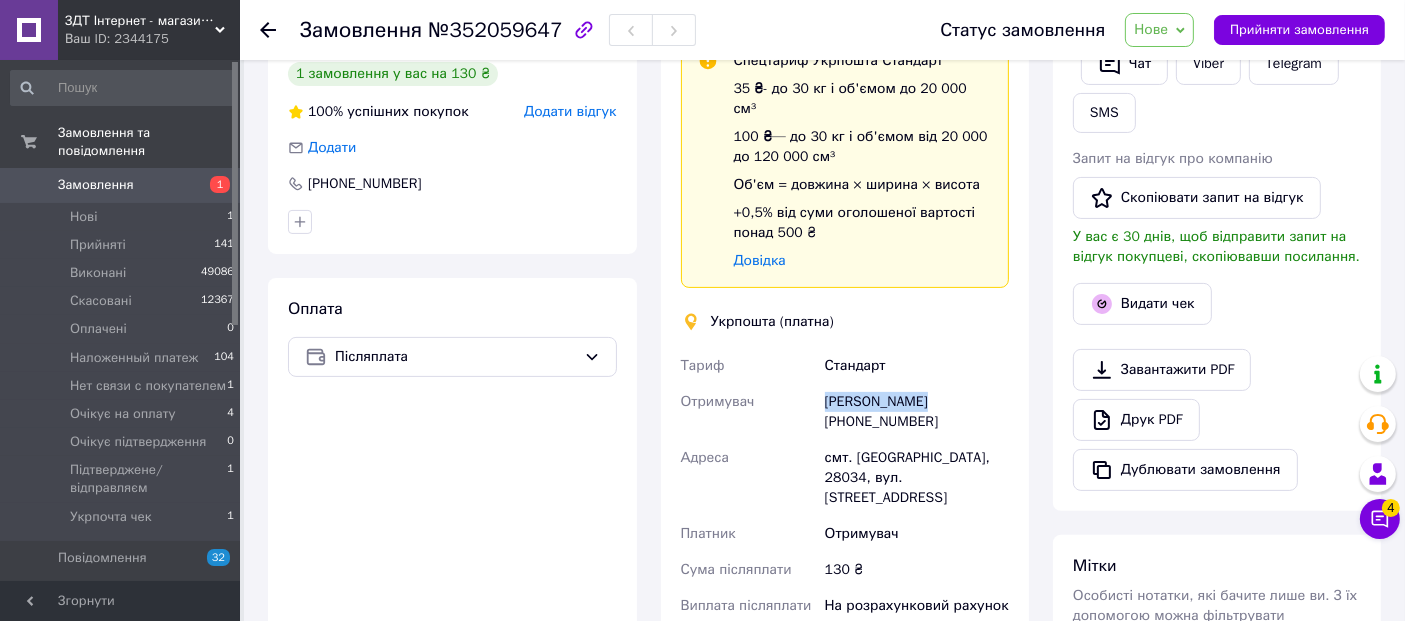 copy on "Отримувач [PERSON_NAME]" 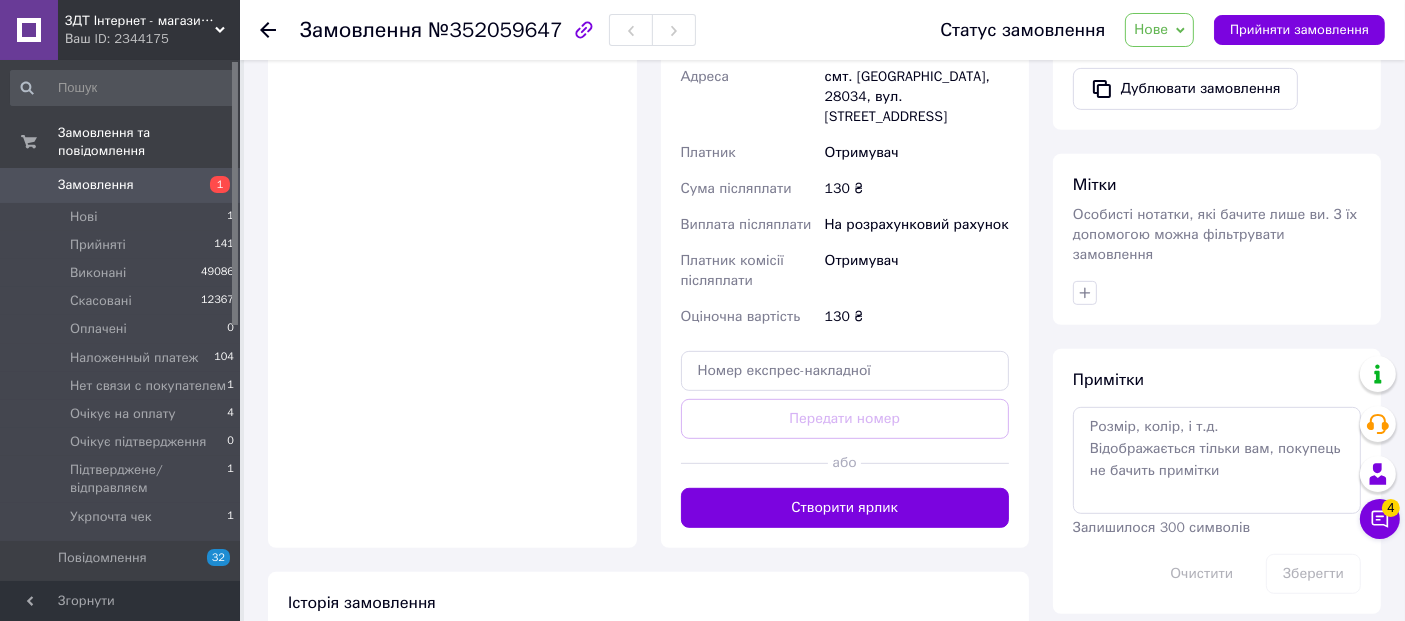 scroll, scrollTop: 875, scrollLeft: 0, axis: vertical 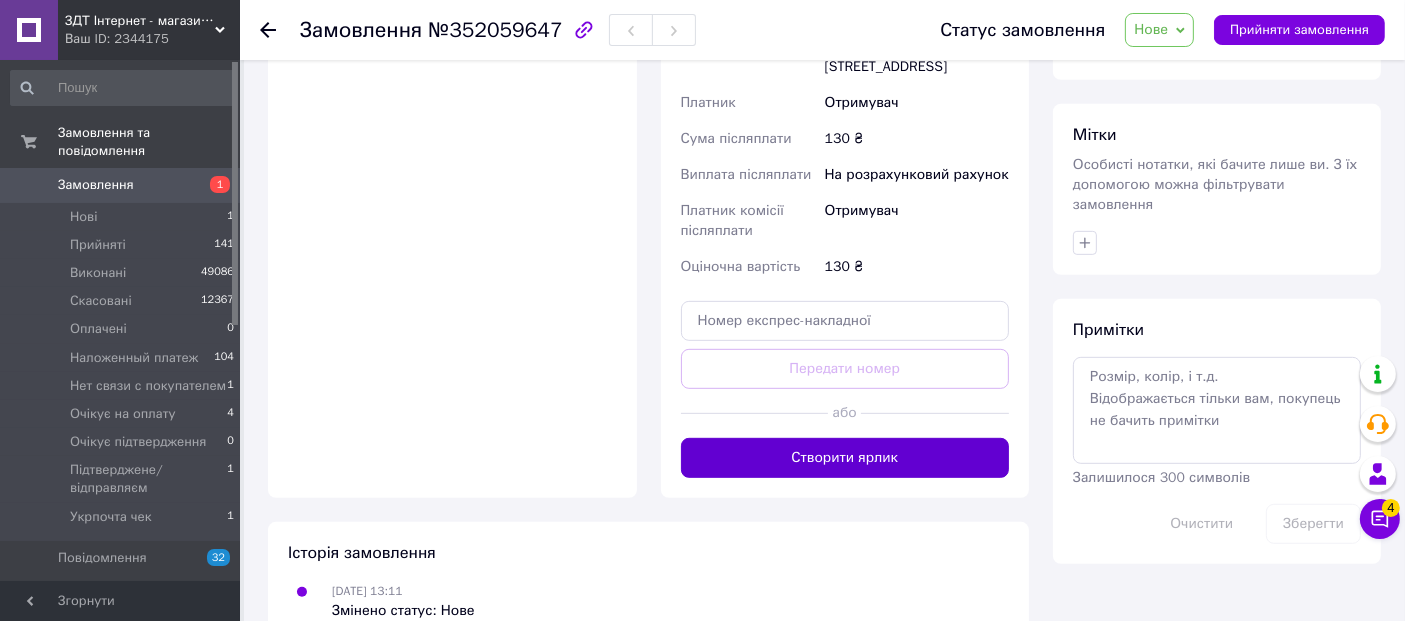 click on "Створити ярлик" at bounding box center [845, 458] 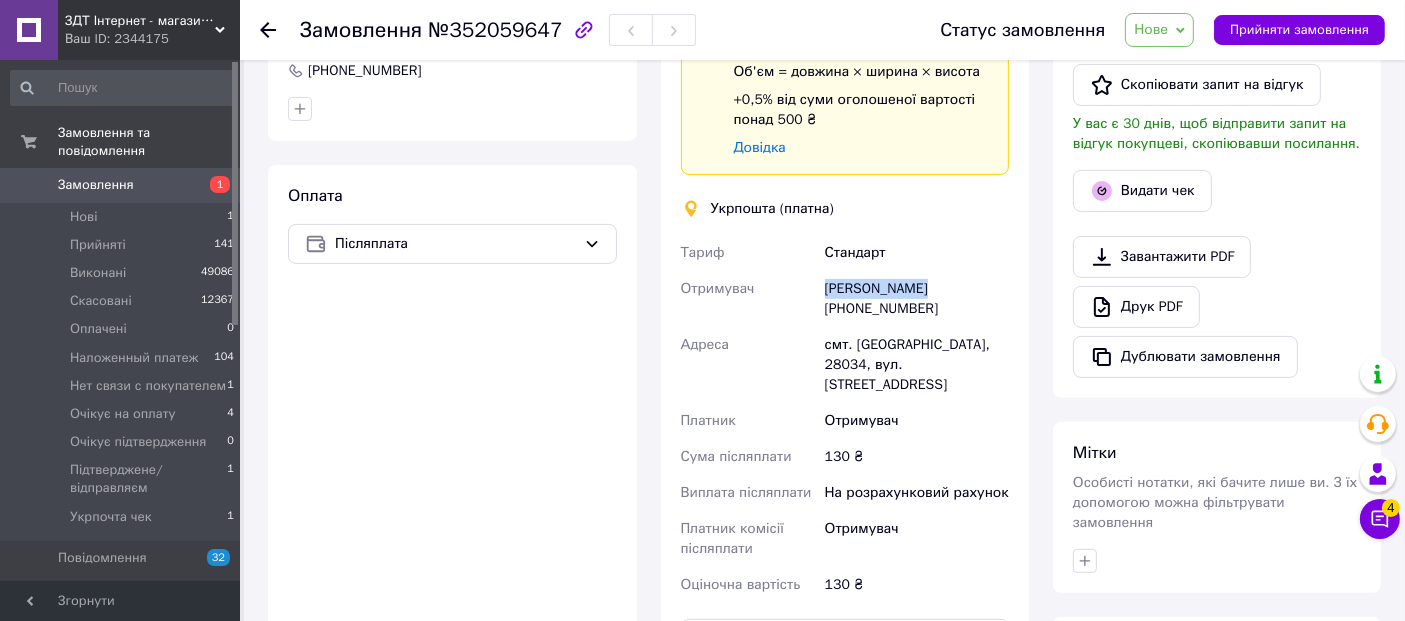 scroll, scrollTop: 542, scrollLeft: 0, axis: vertical 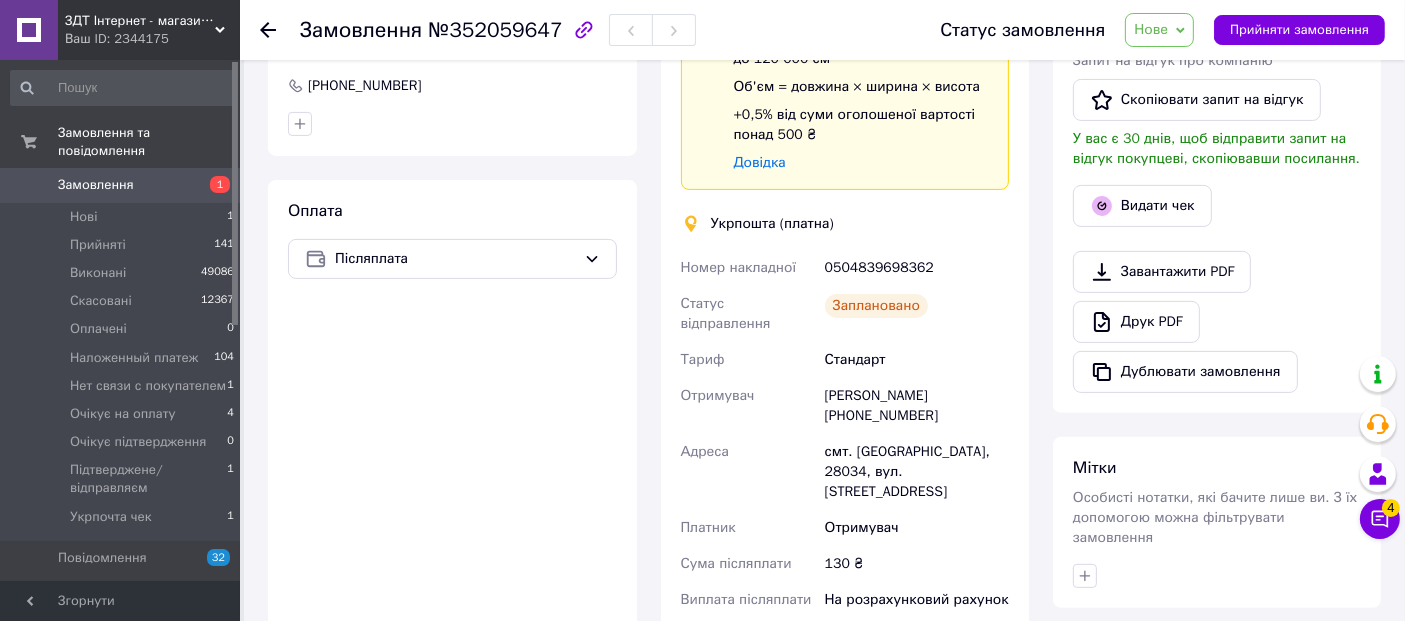 click on "0504839698362" at bounding box center (917, 268) 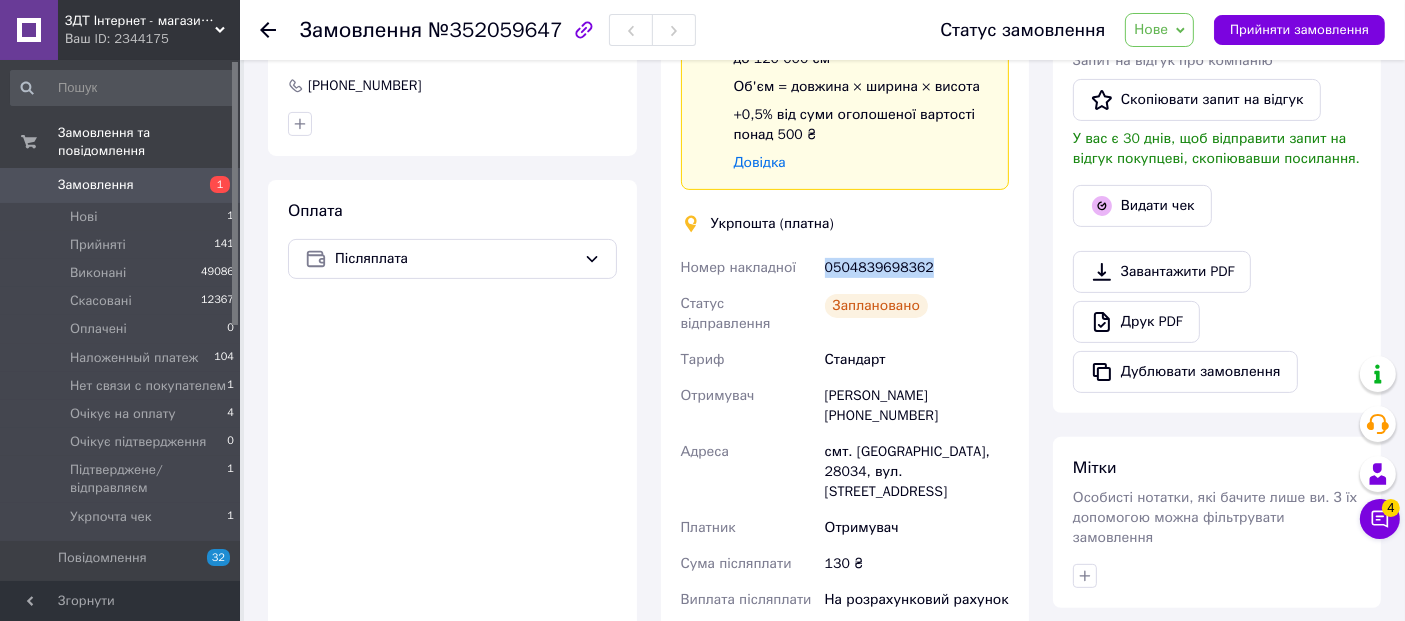 click on "0504839698362" at bounding box center [917, 268] 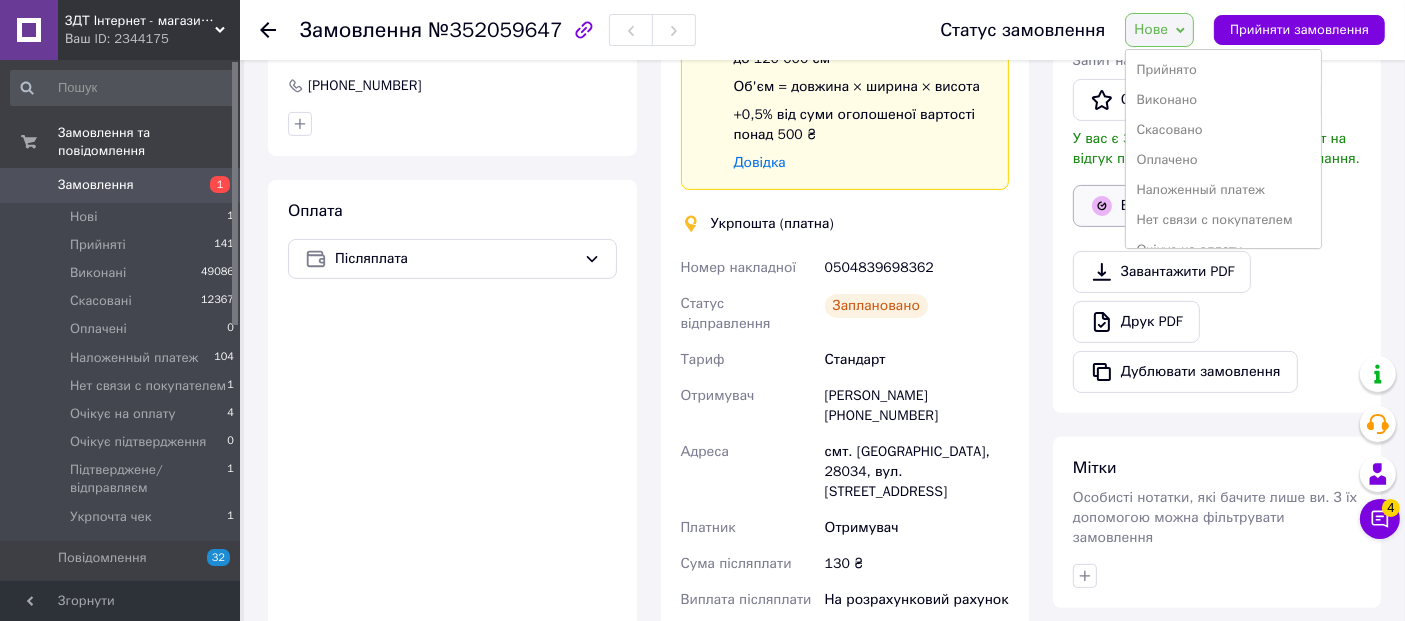 drag, startPoint x: 1194, startPoint y: 187, endPoint x: 1162, endPoint y: 190, distance: 32.140316 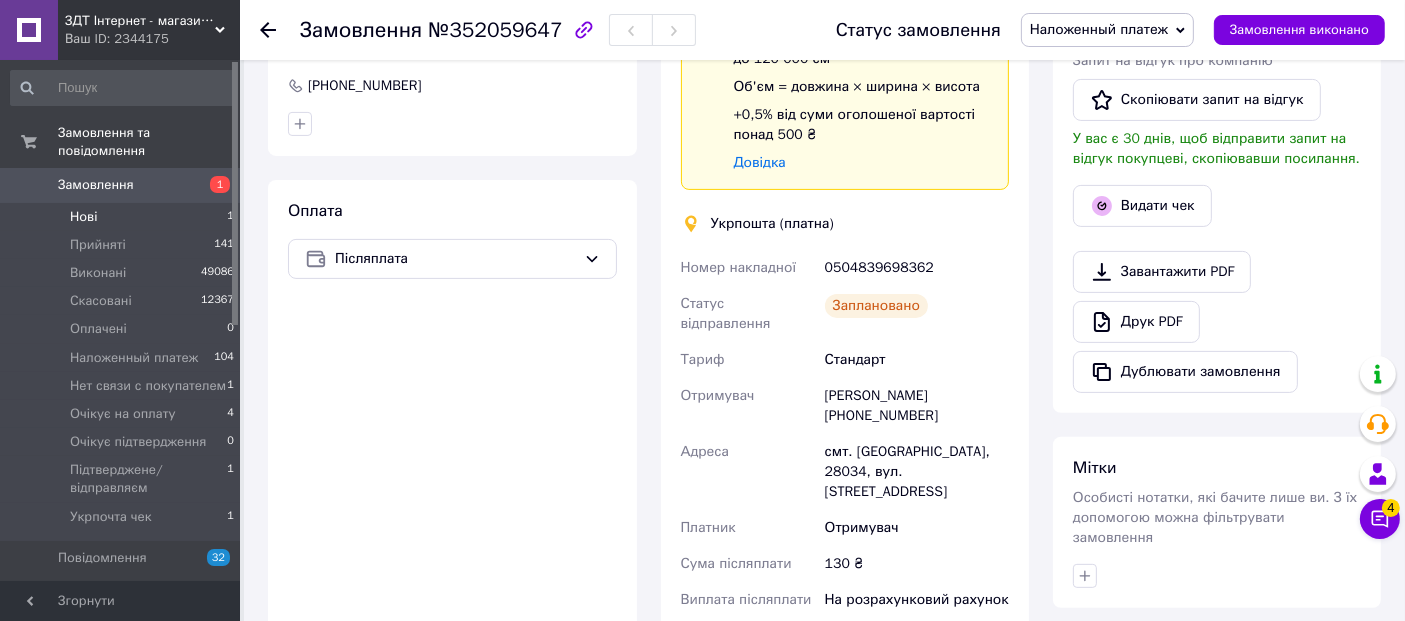 click on "Нові" at bounding box center (83, 217) 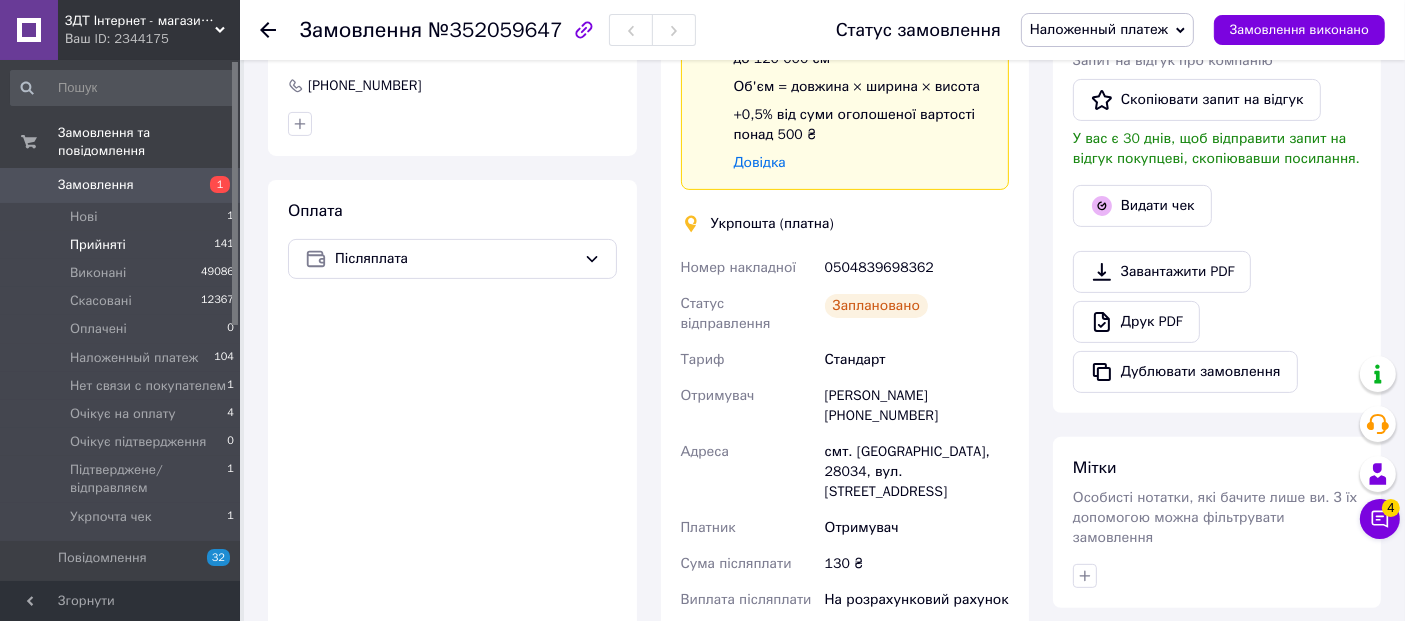 scroll, scrollTop: 0, scrollLeft: 0, axis: both 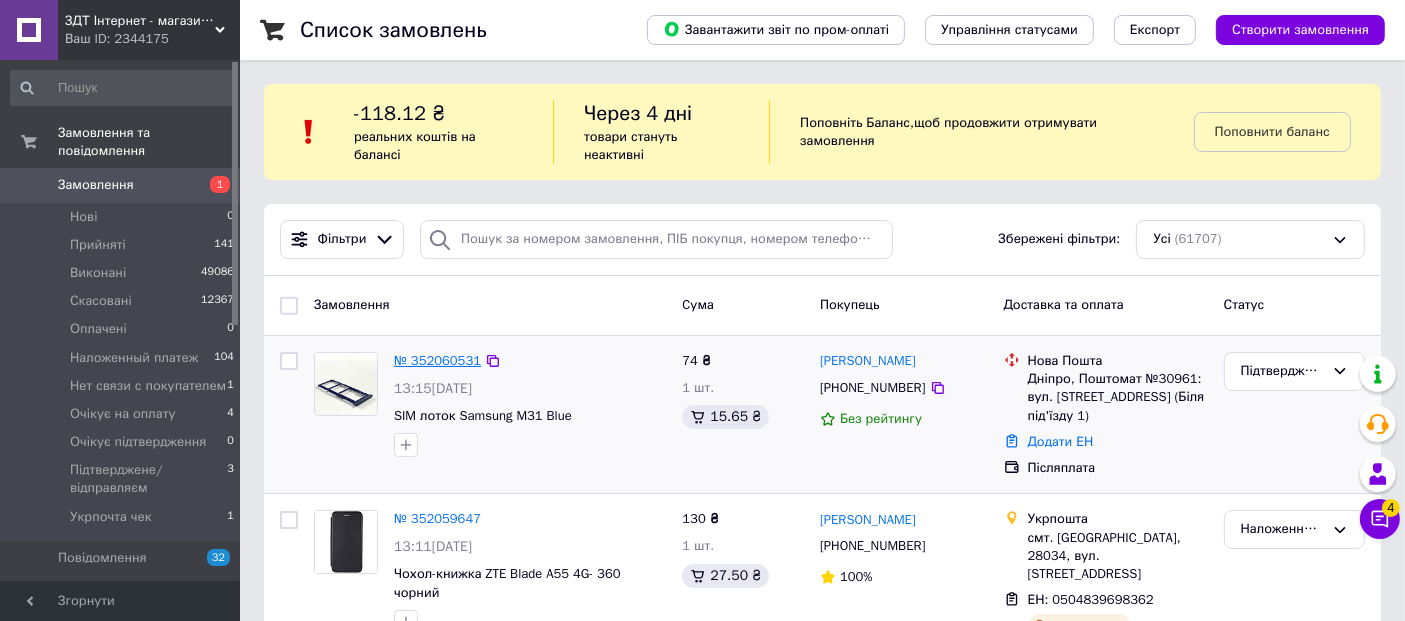 click on "№ 352060531" at bounding box center (437, 360) 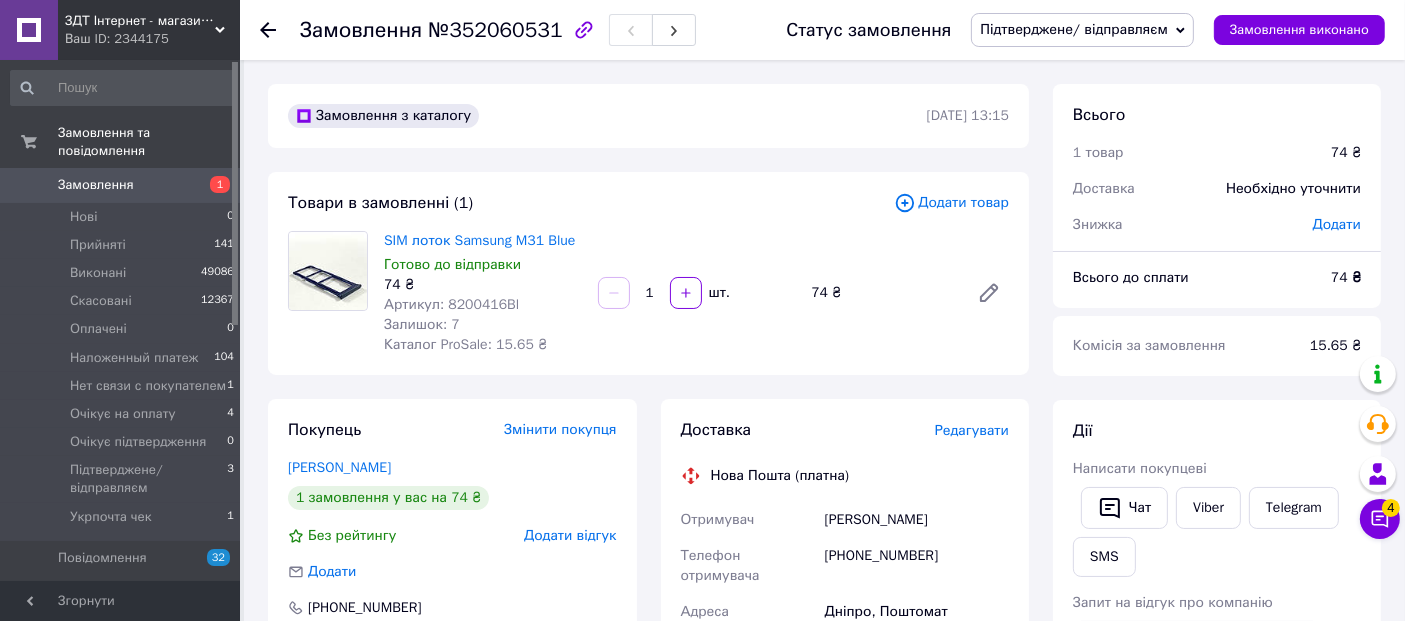 click on "№352060531" at bounding box center (495, 30) 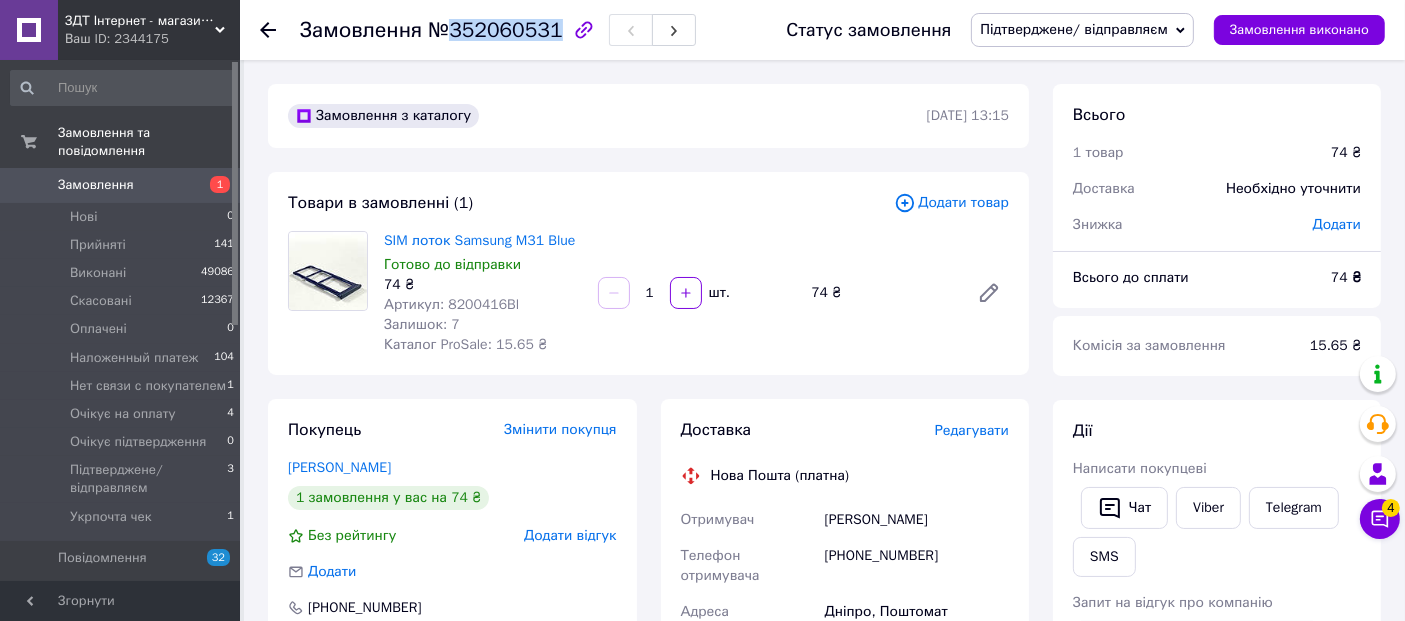 click on "№352060531" at bounding box center (495, 30) 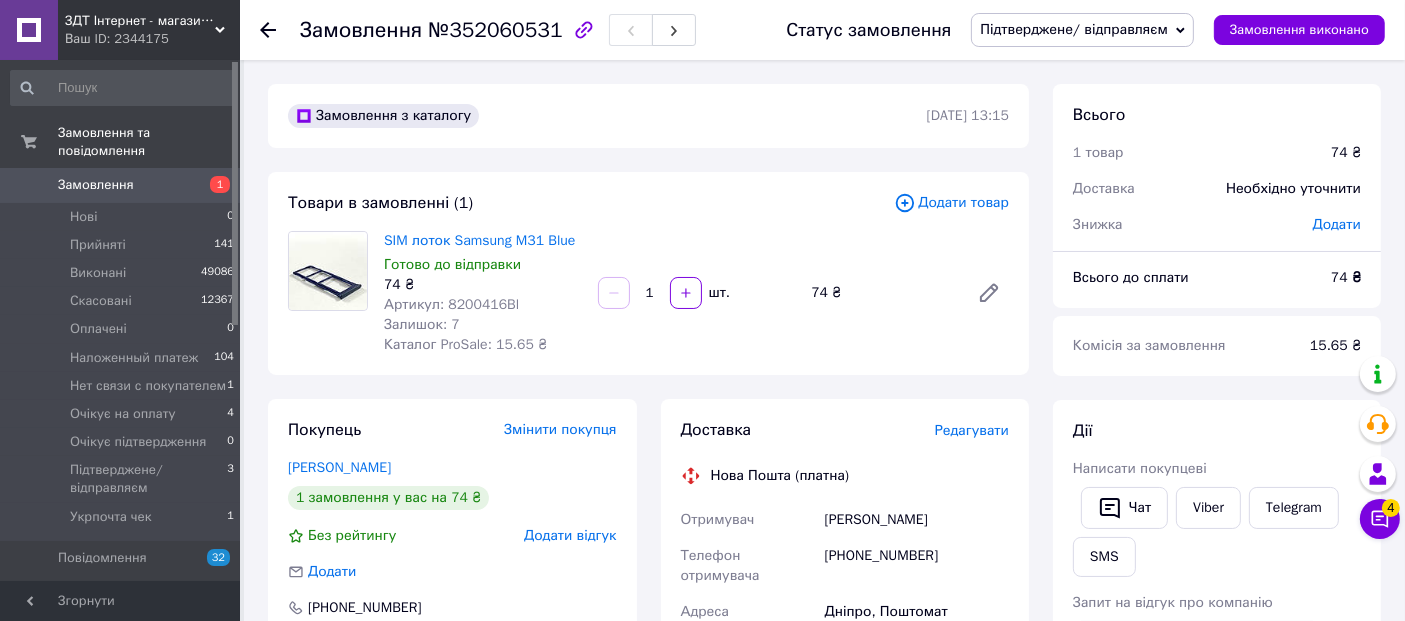 click on "Артикул: 8200416Bl" at bounding box center (451, 304) 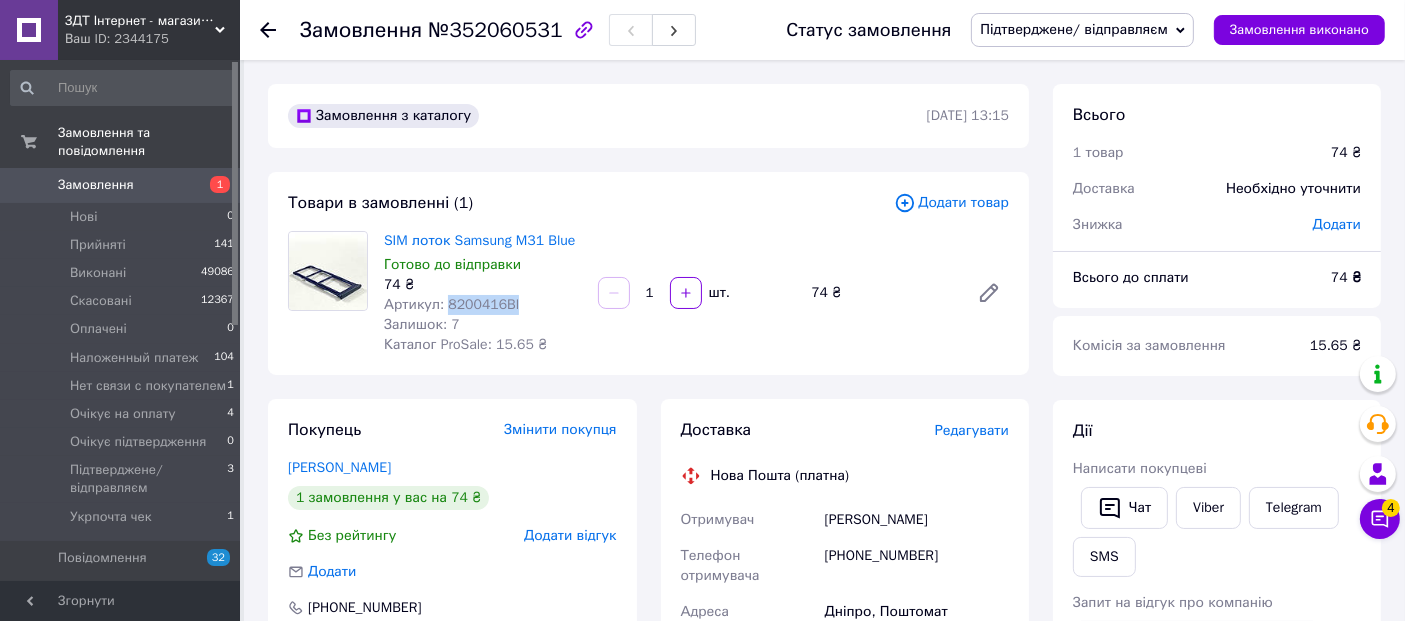 click on "Артикул: 8200416Bl" at bounding box center (451, 304) 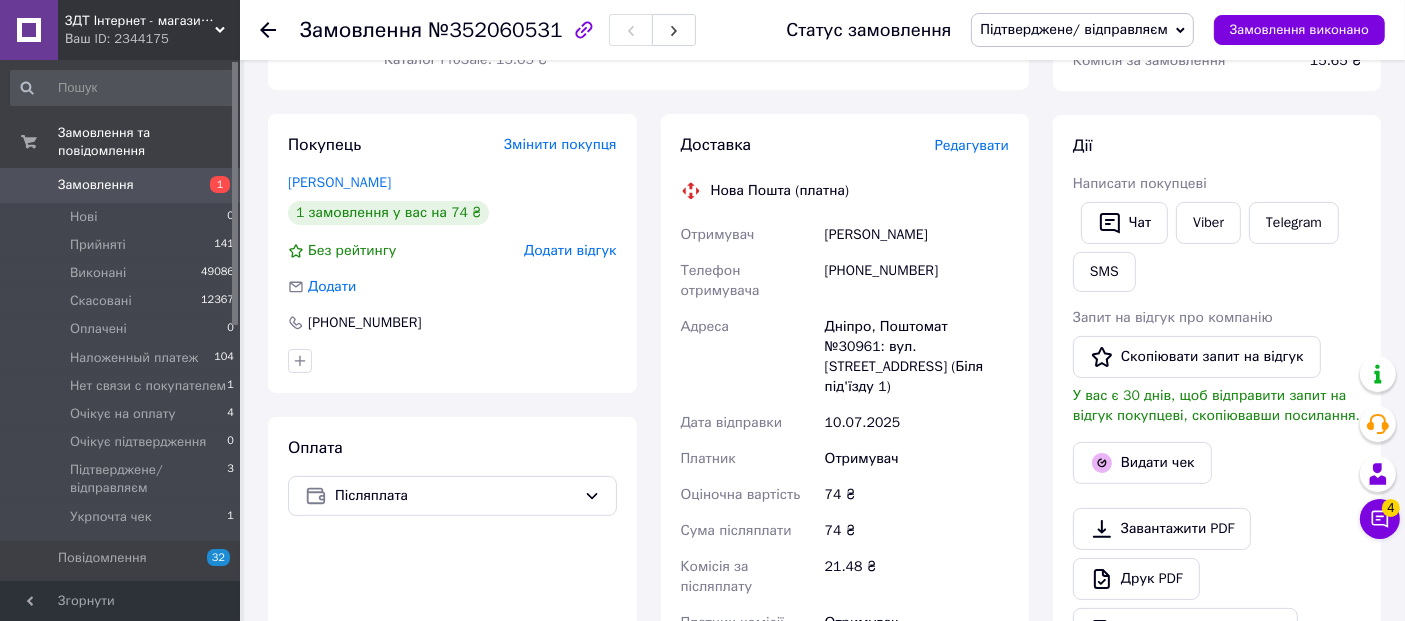 scroll, scrollTop: 333, scrollLeft: 0, axis: vertical 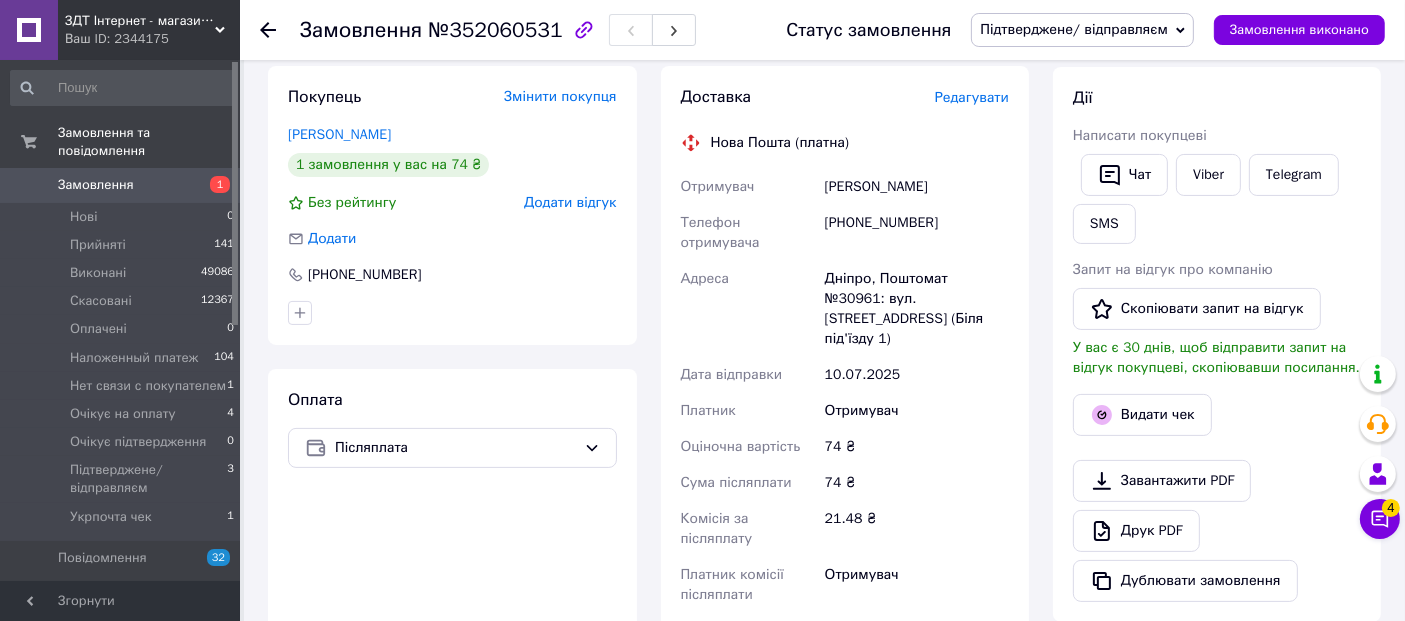click on "Дніпро, Поштомат №30961: вул. [STREET_ADDRESS] (Біля під'їзду 1)" at bounding box center [917, 309] 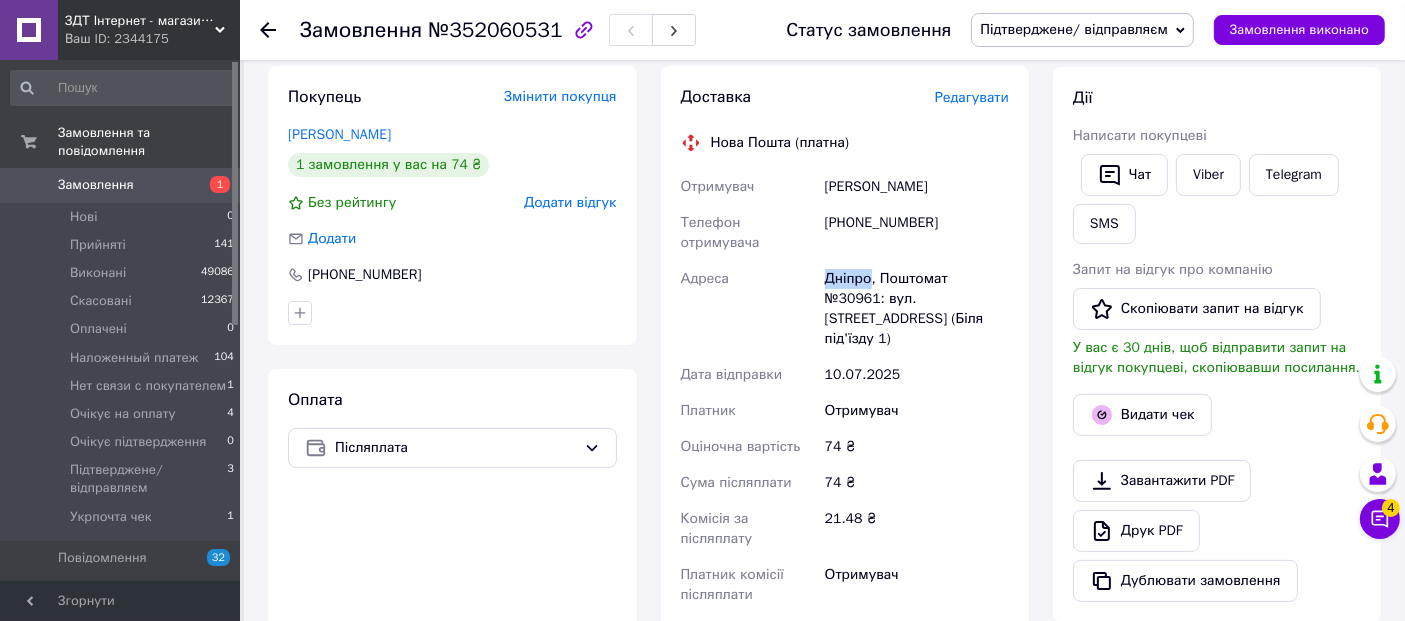 click on "Дніпро, Поштомат №30961: вул. [STREET_ADDRESS] (Біля під'їзду 1)" at bounding box center [917, 309] 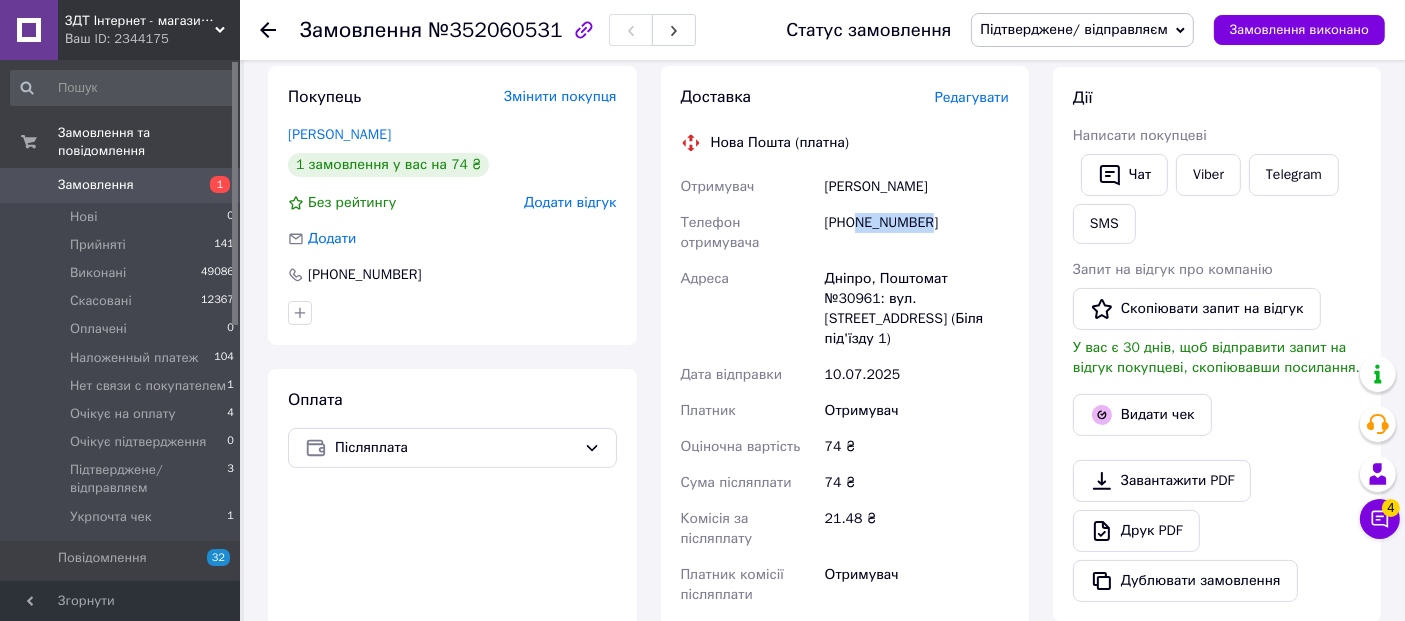 drag, startPoint x: 931, startPoint y: 220, endPoint x: 856, endPoint y: 221, distance: 75.00667 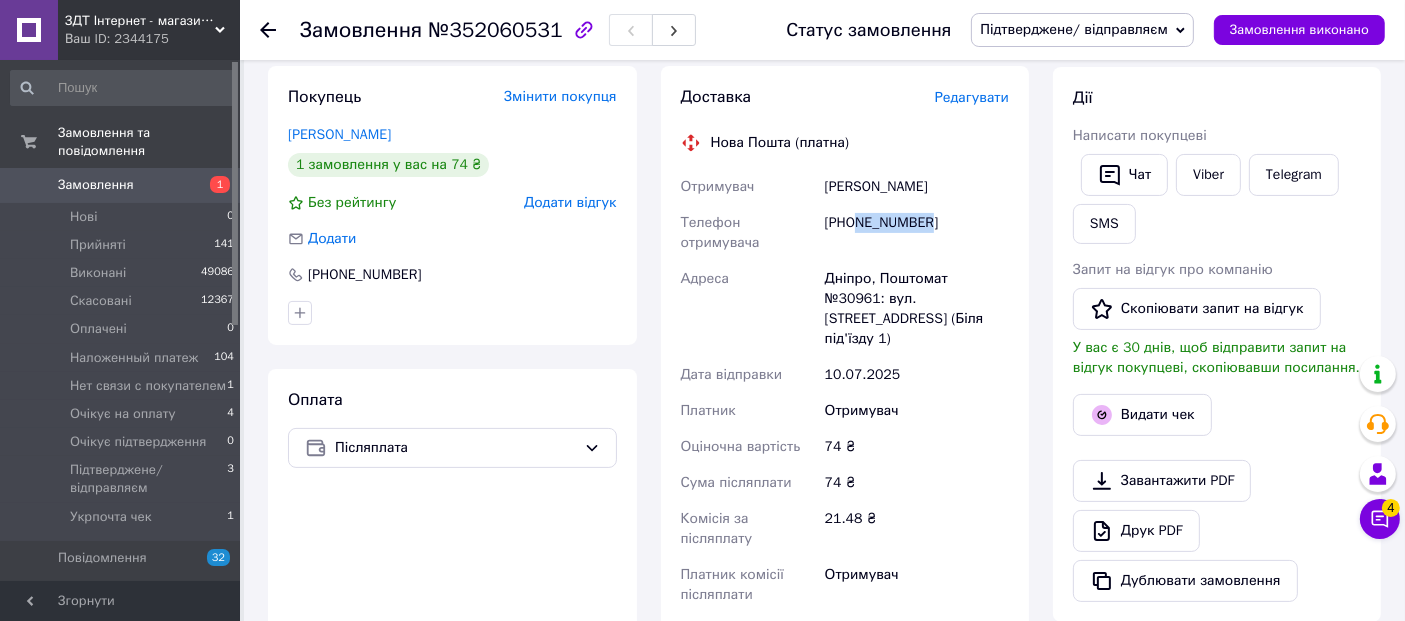 click on "[PHONE_NUMBER]" at bounding box center [917, 233] 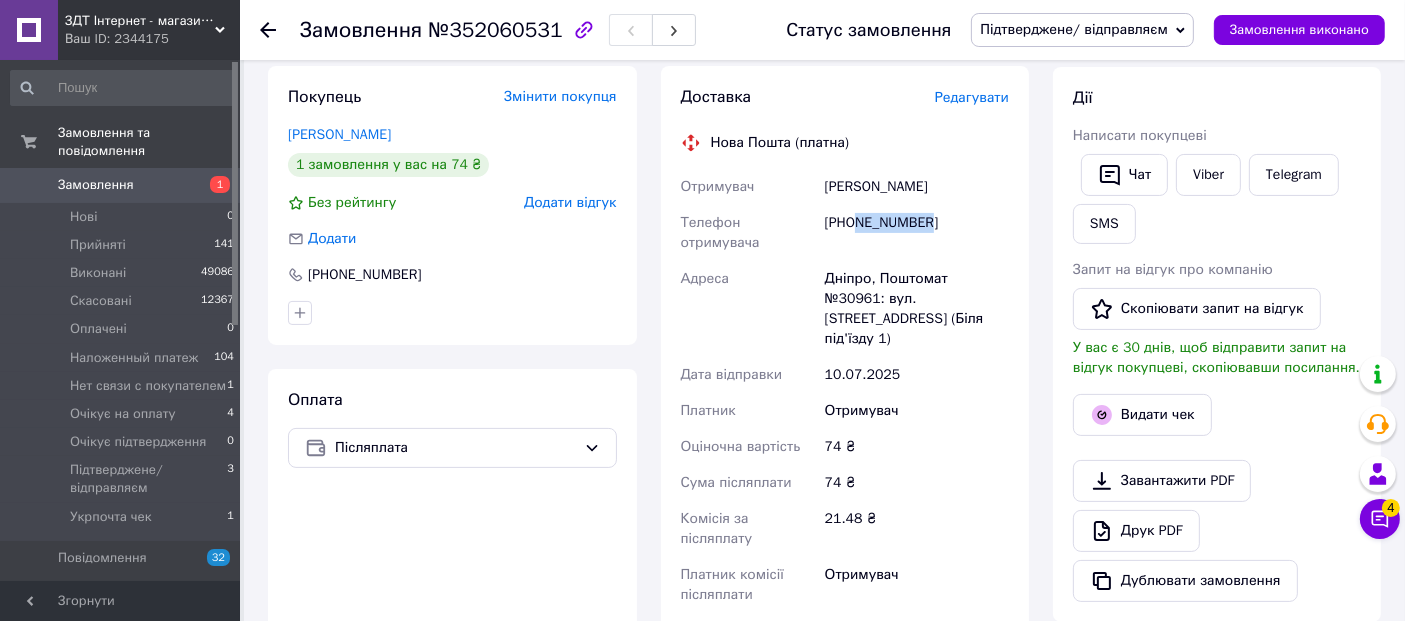 drag, startPoint x: 827, startPoint y: 189, endPoint x: 957, endPoint y: 189, distance: 130 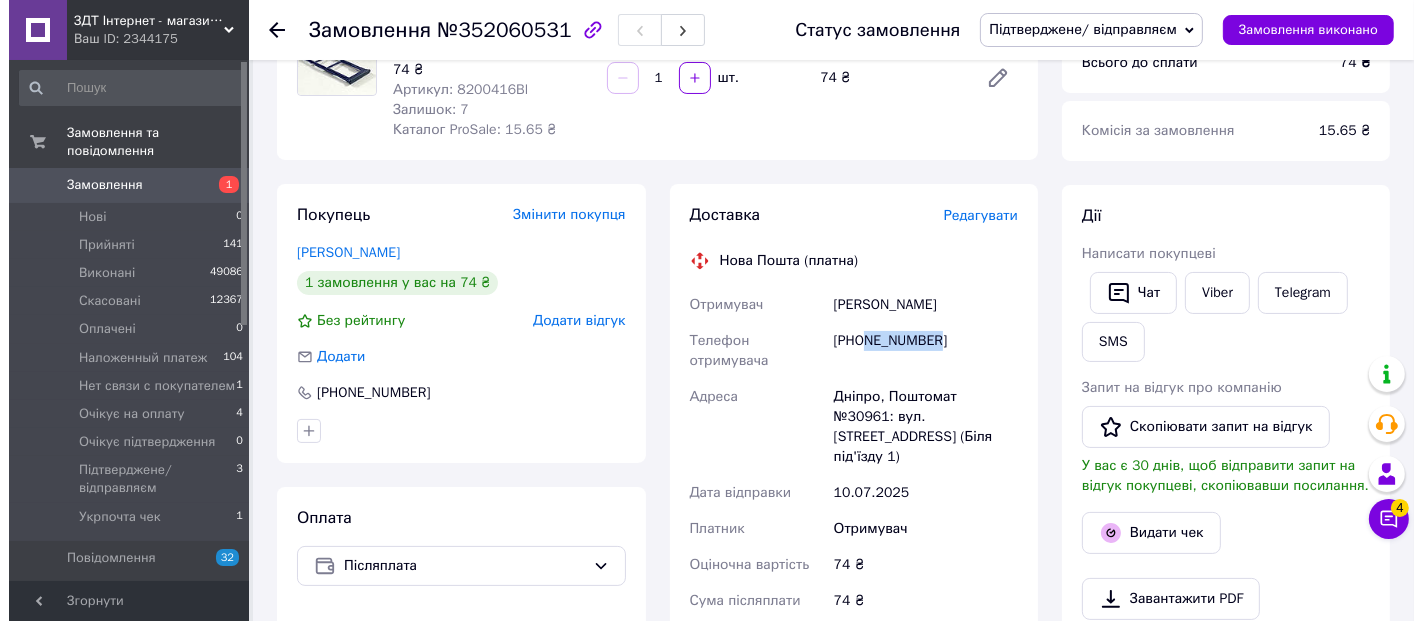 scroll, scrollTop: 111, scrollLeft: 0, axis: vertical 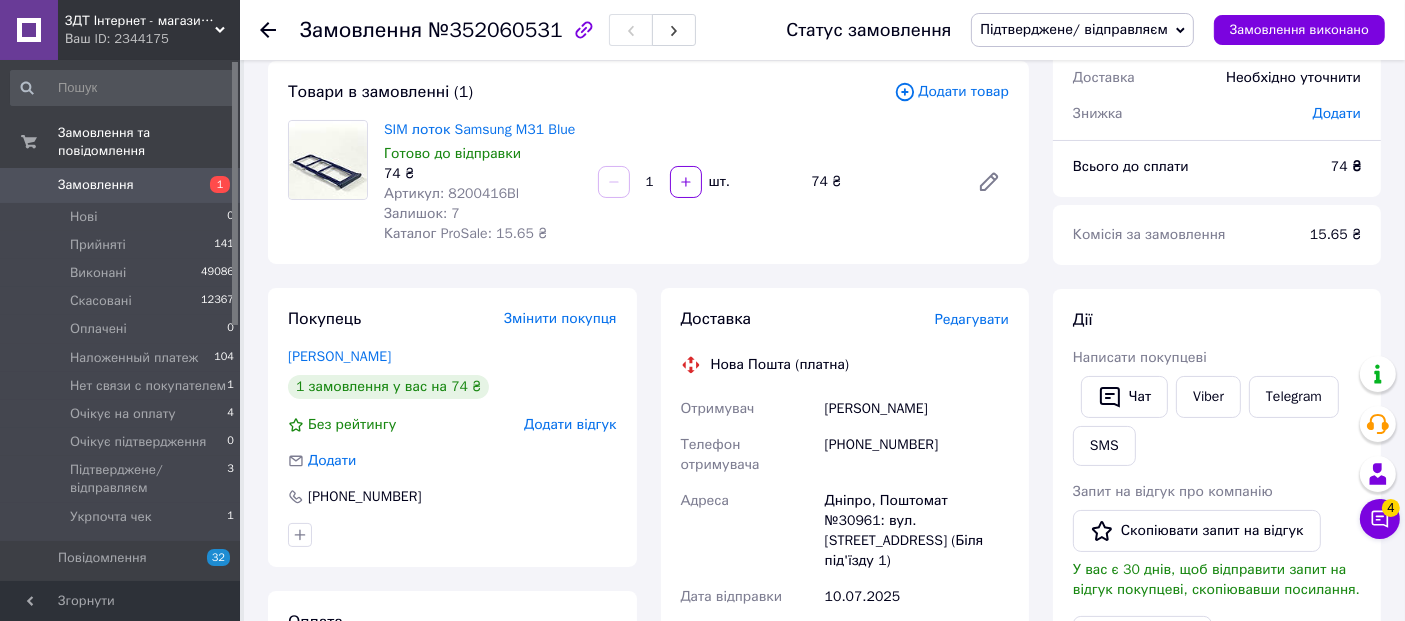 click on "Редагувати" at bounding box center (972, 319) 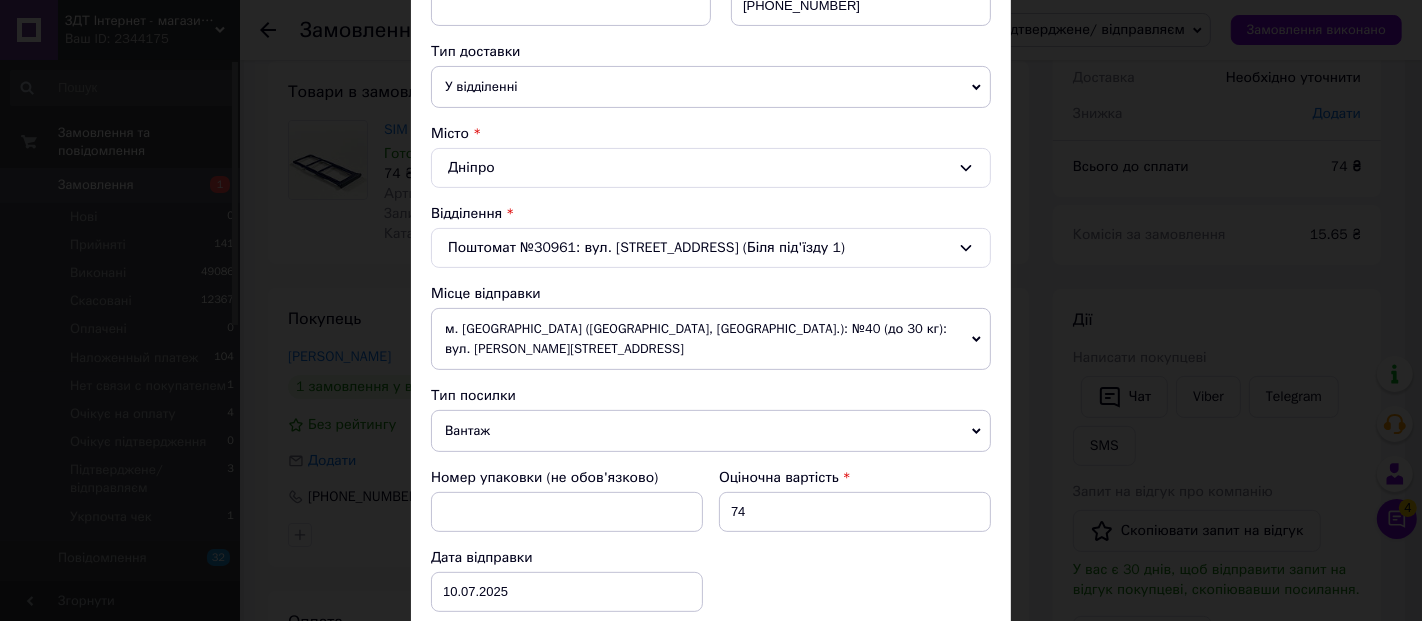 scroll, scrollTop: 444, scrollLeft: 0, axis: vertical 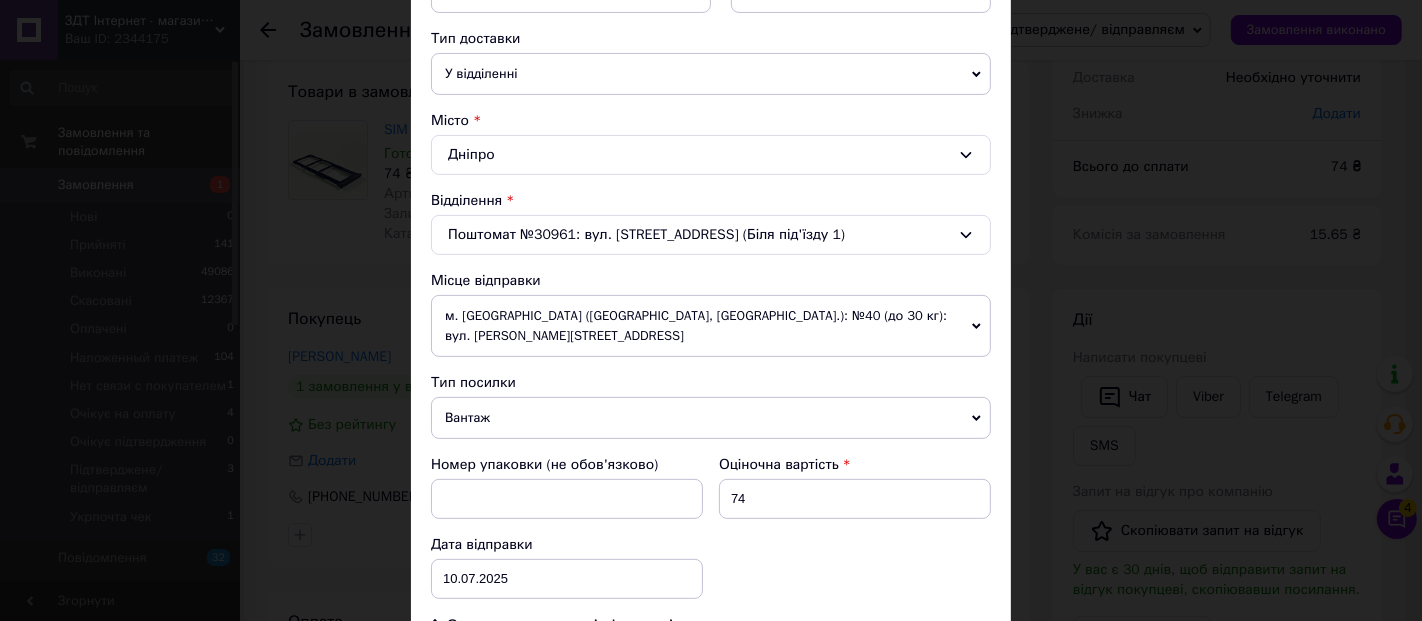 click on "Вантаж" at bounding box center [711, 418] 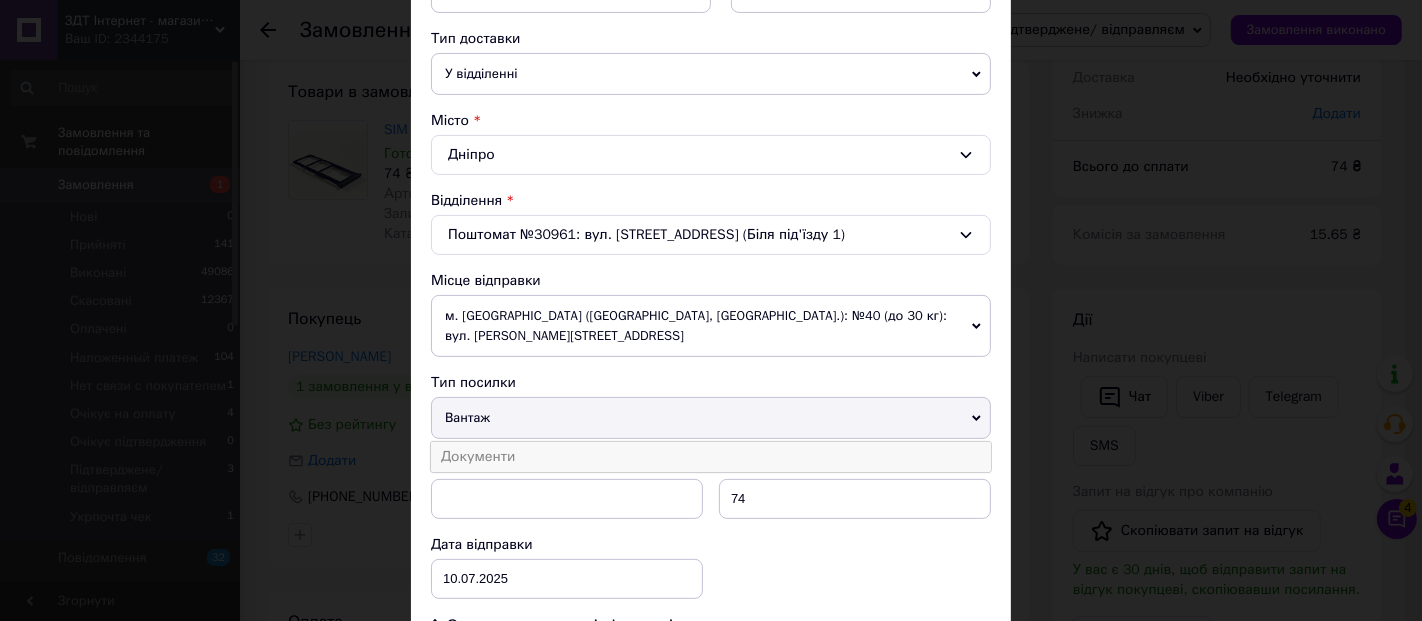 click on "Документи" at bounding box center (711, 457) 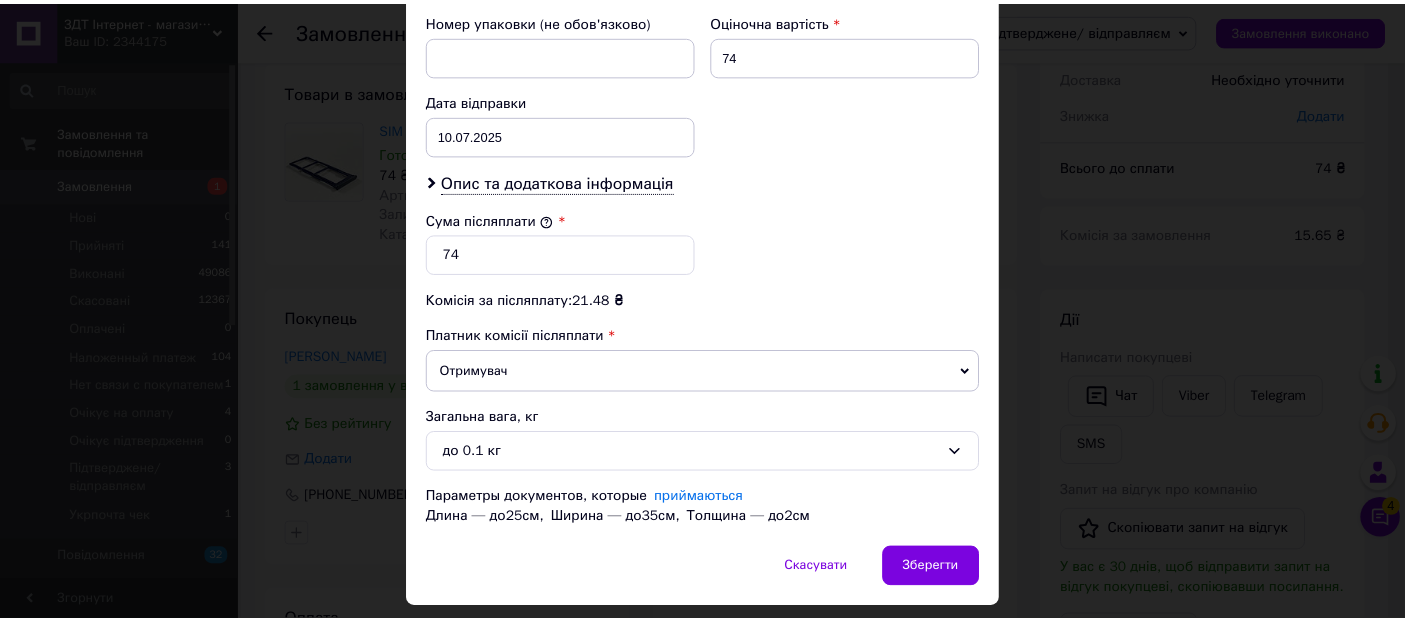 scroll, scrollTop: 936, scrollLeft: 0, axis: vertical 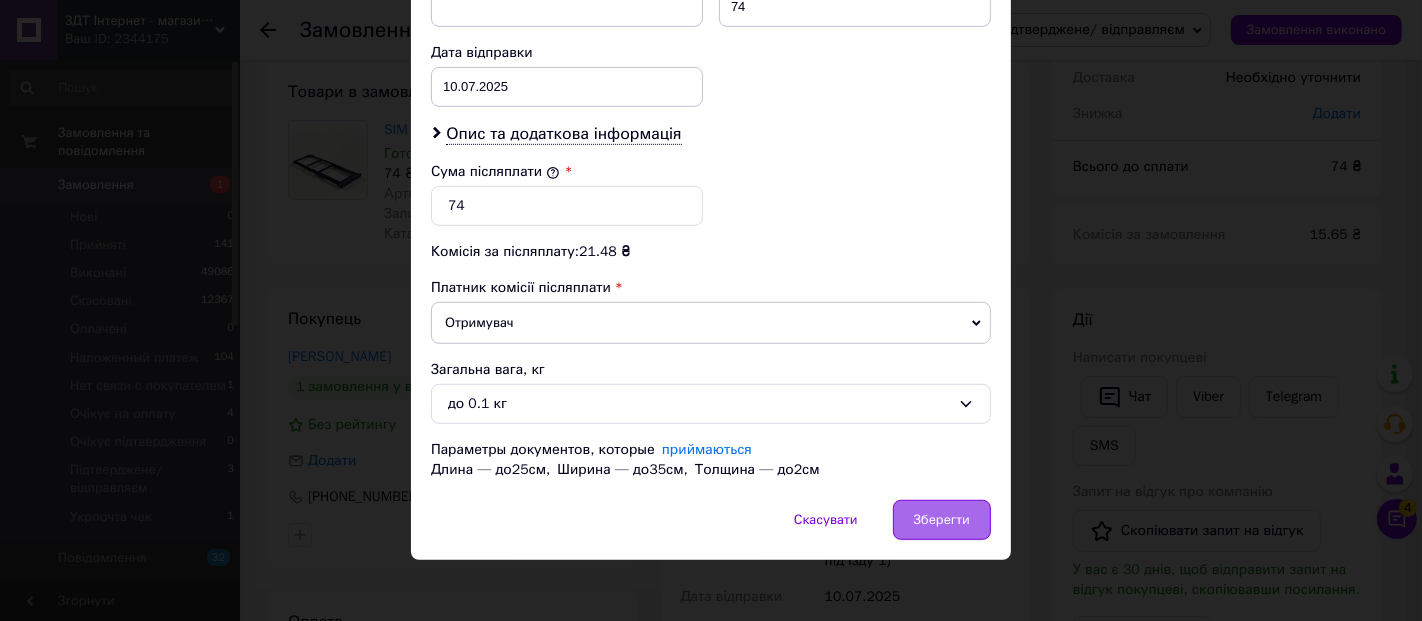 click on "Зберегти" at bounding box center [942, 520] 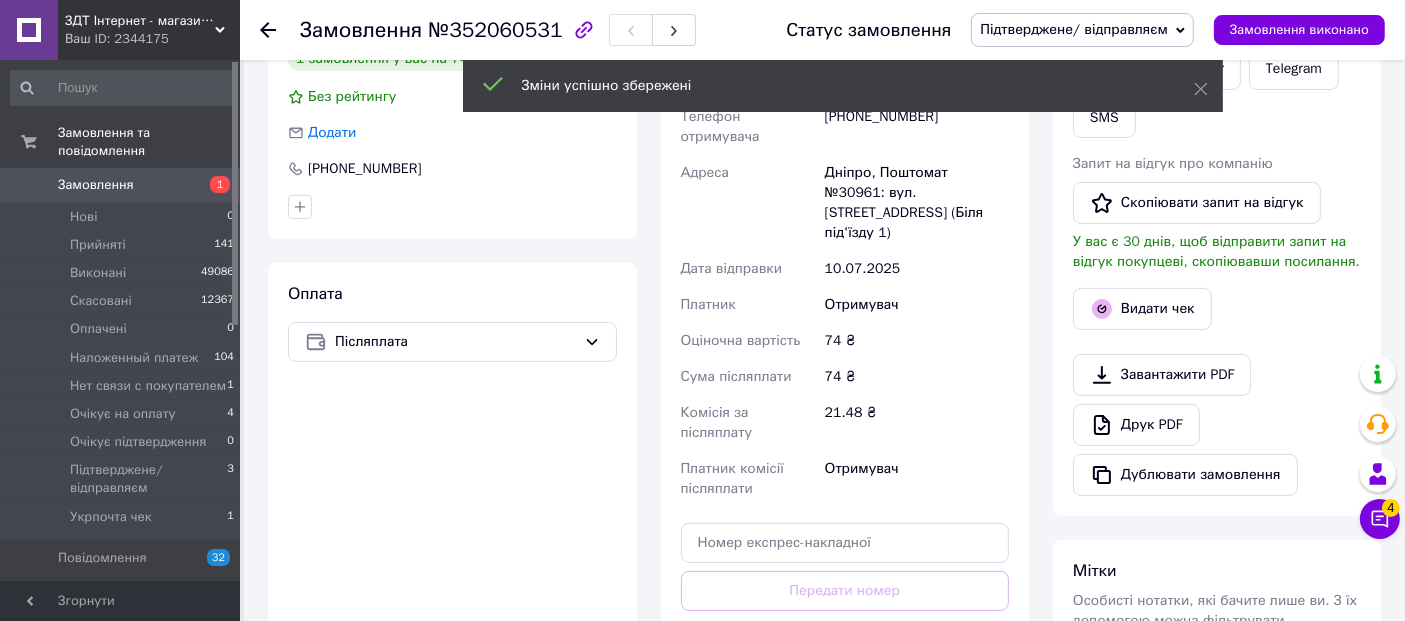 scroll, scrollTop: 555, scrollLeft: 0, axis: vertical 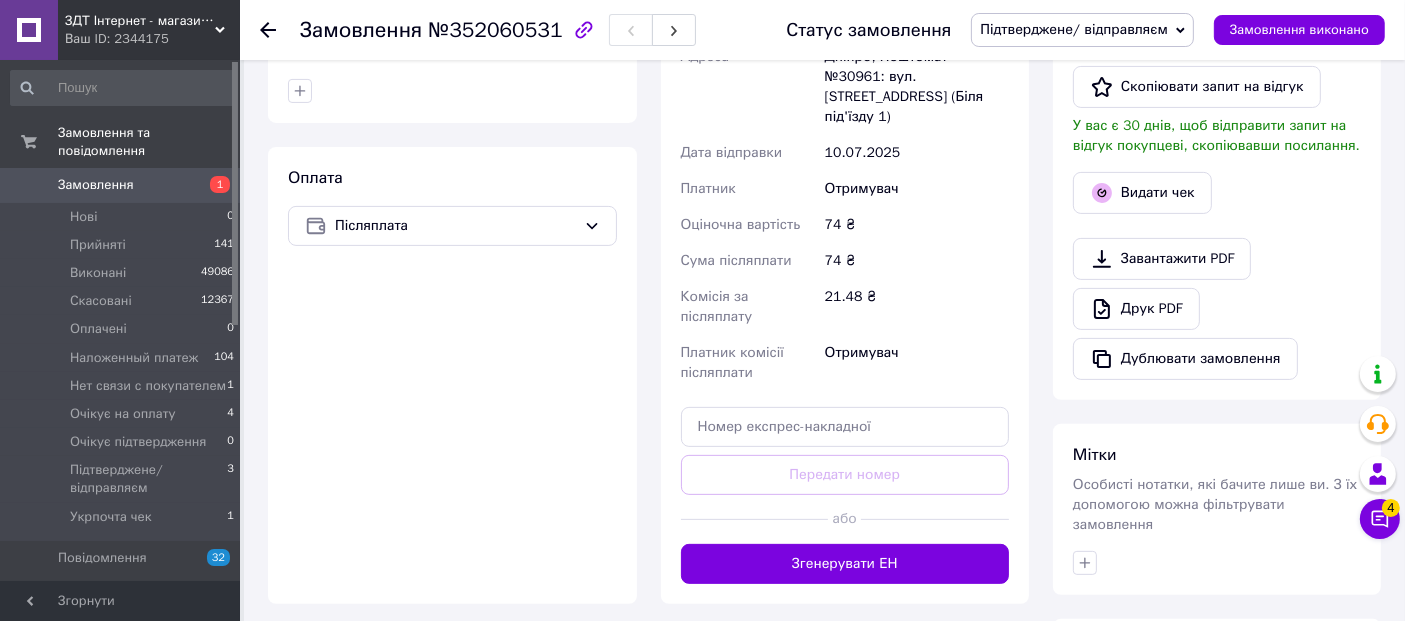 click on "Згенерувати ЕН" at bounding box center [845, 564] 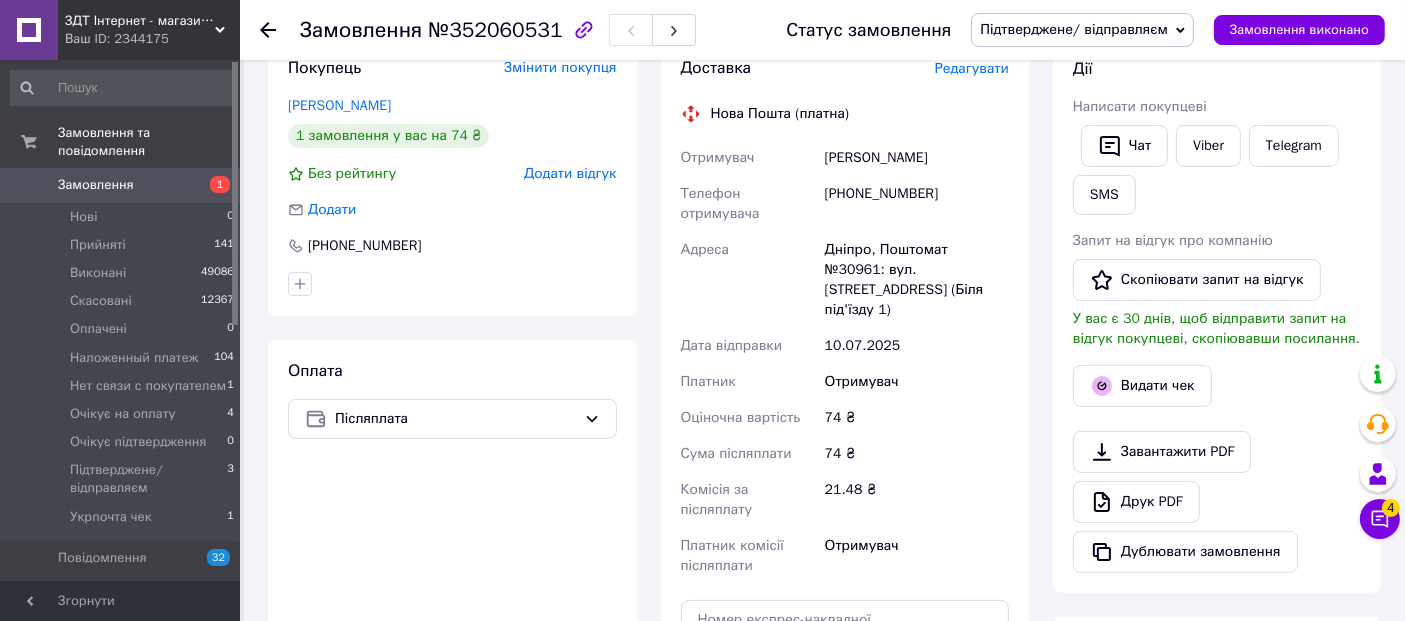 scroll, scrollTop: 333, scrollLeft: 0, axis: vertical 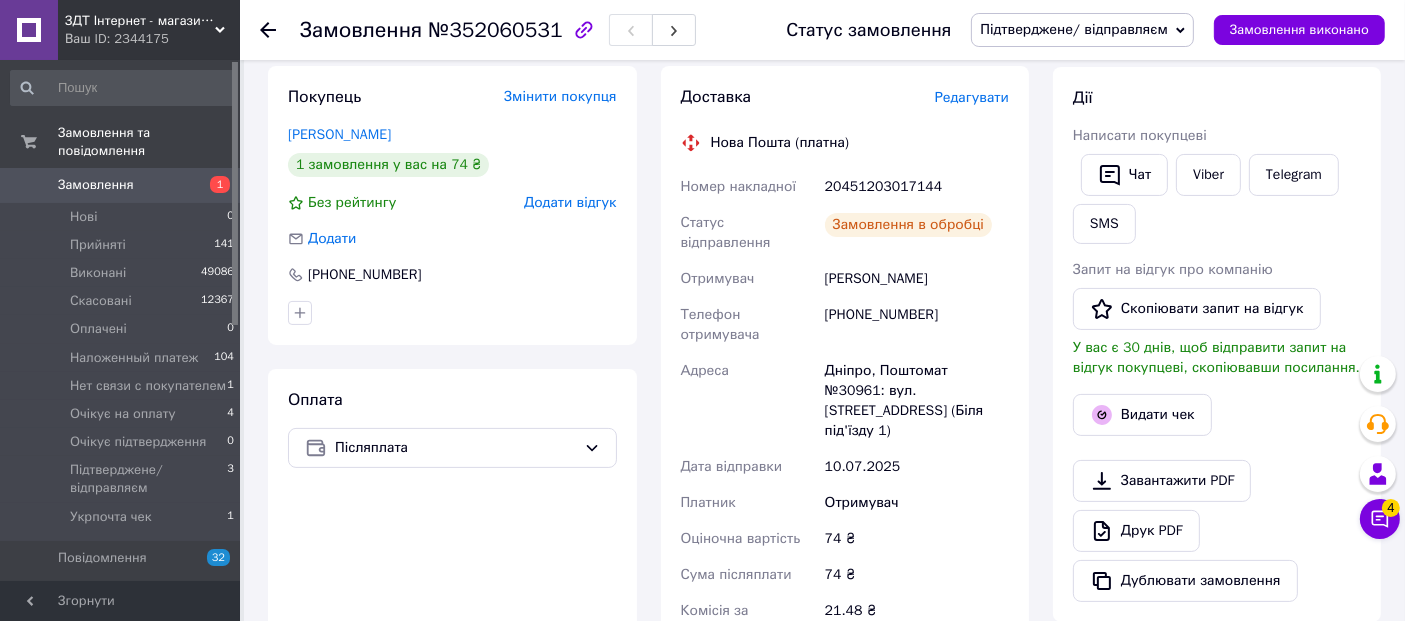 click on "20451203017144" at bounding box center (917, 187) 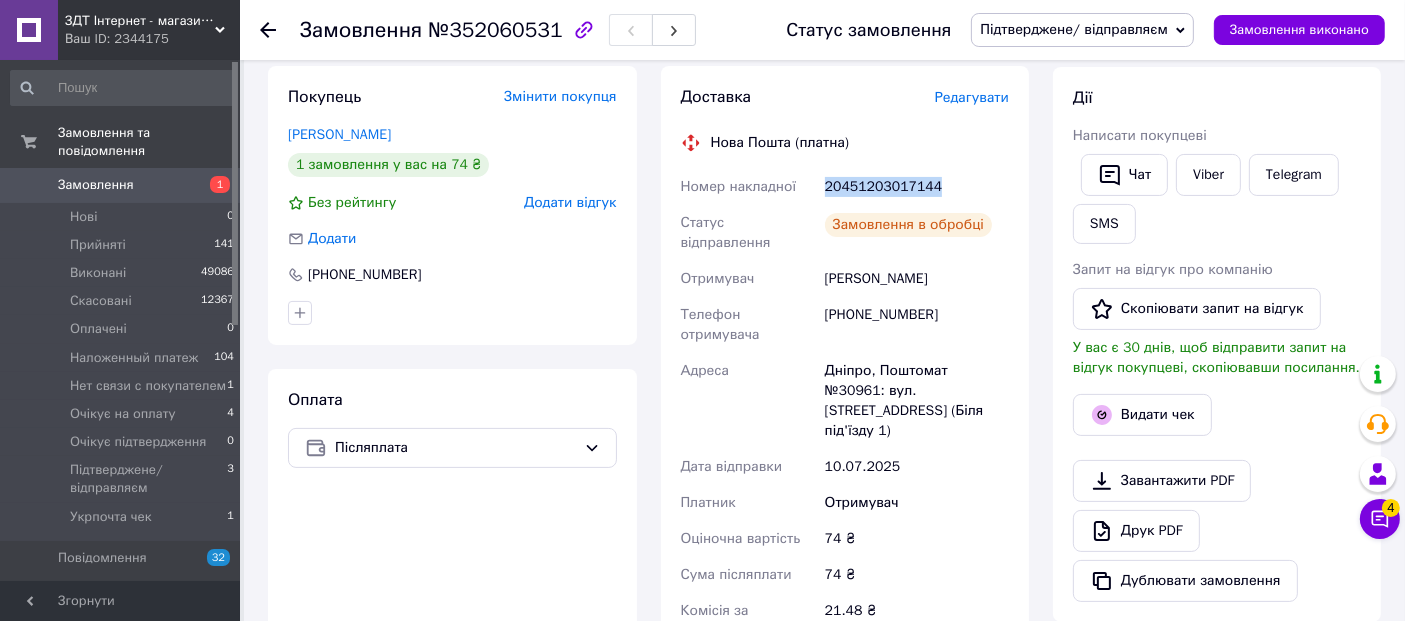 click on "20451203017144" at bounding box center (917, 187) 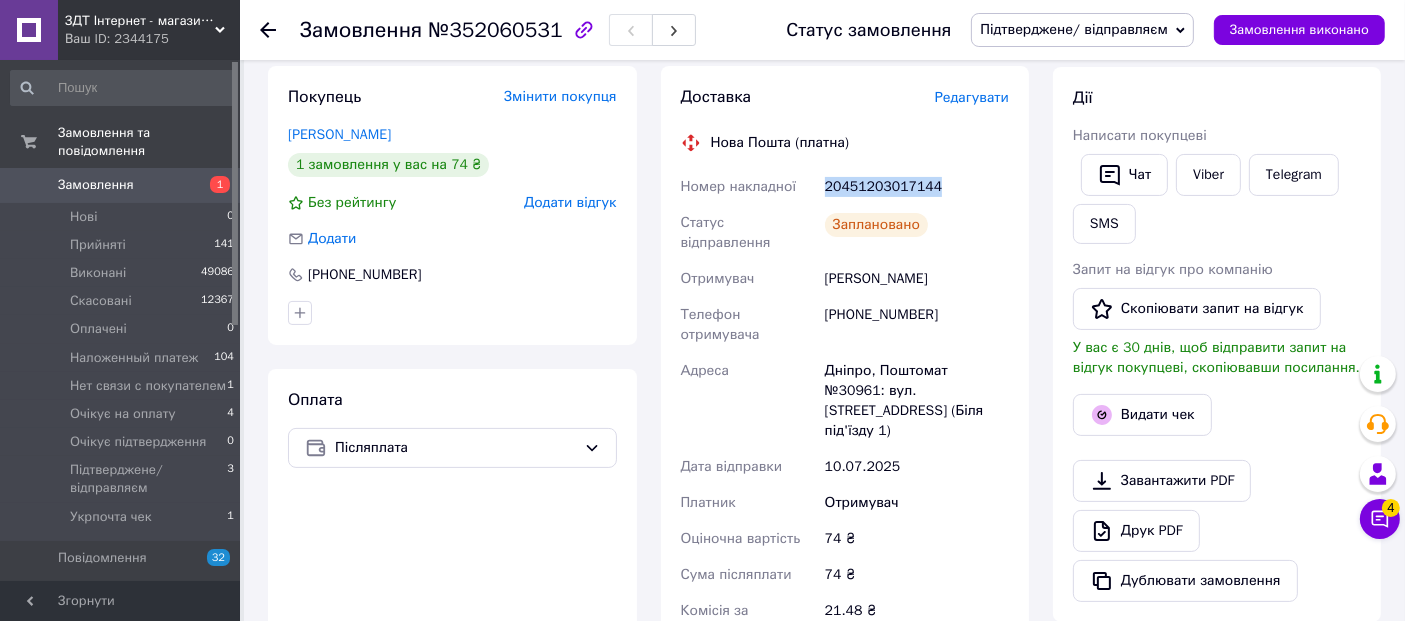 click on "Підтверджене/ відправляєм" at bounding box center [1074, 29] 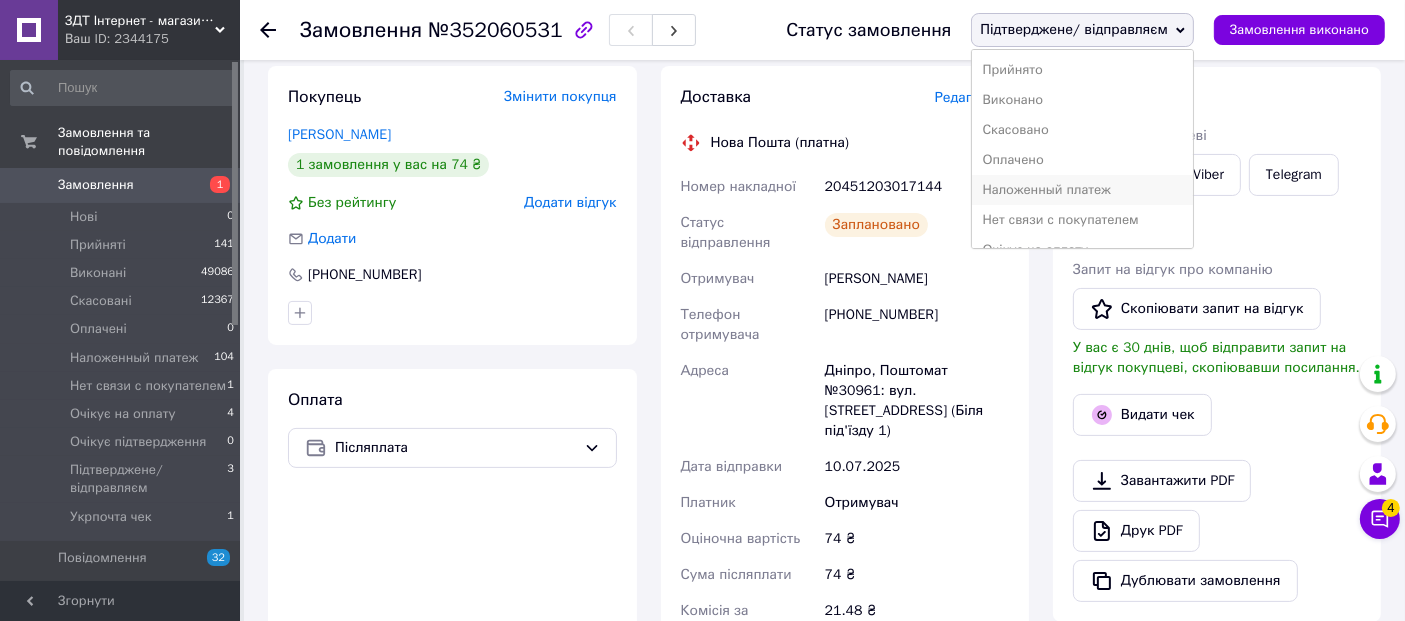 click on "Наложенный платеж" at bounding box center (1082, 190) 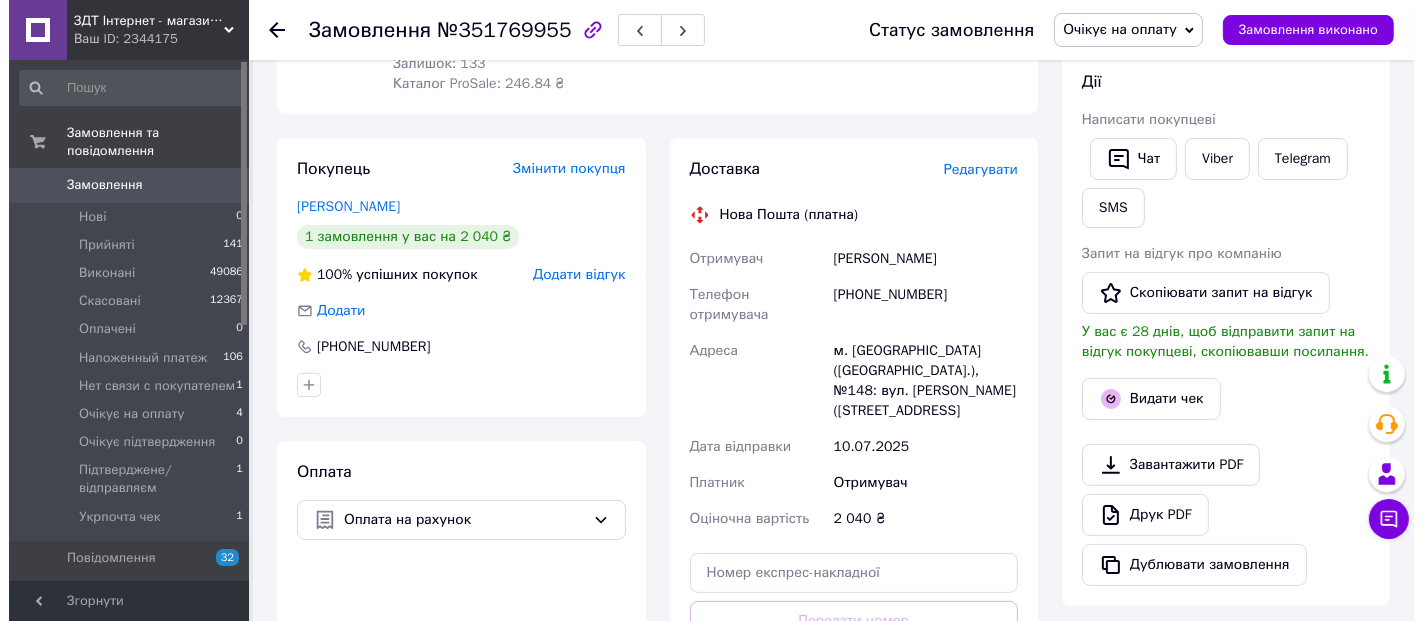 scroll, scrollTop: 444, scrollLeft: 0, axis: vertical 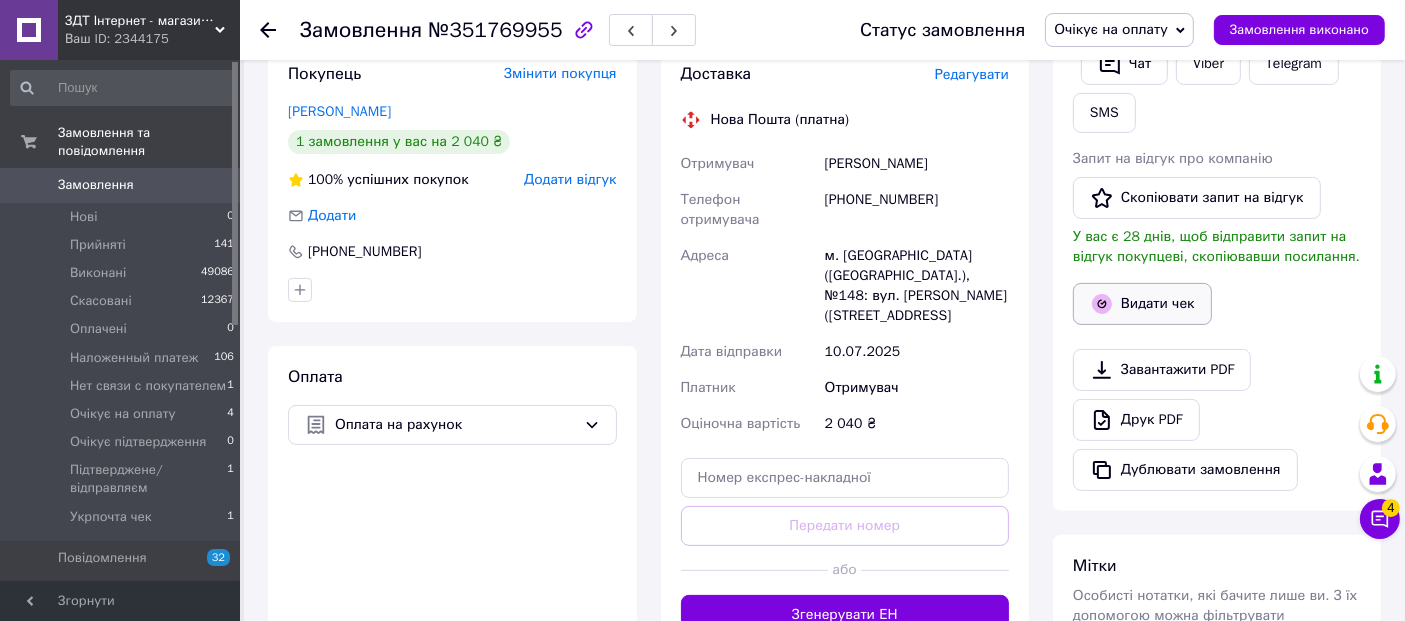 click on "Видати чек" at bounding box center (1142, 304) 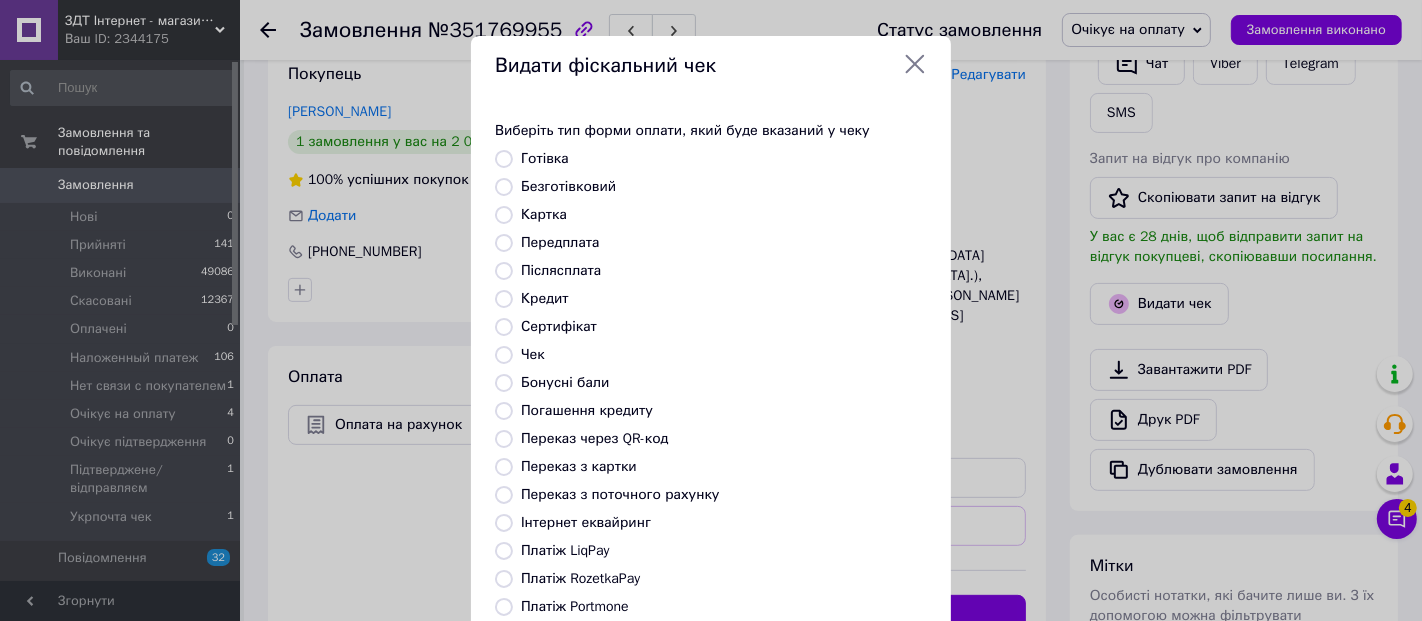 click on "Готівка" at bounding box center [504, 159] 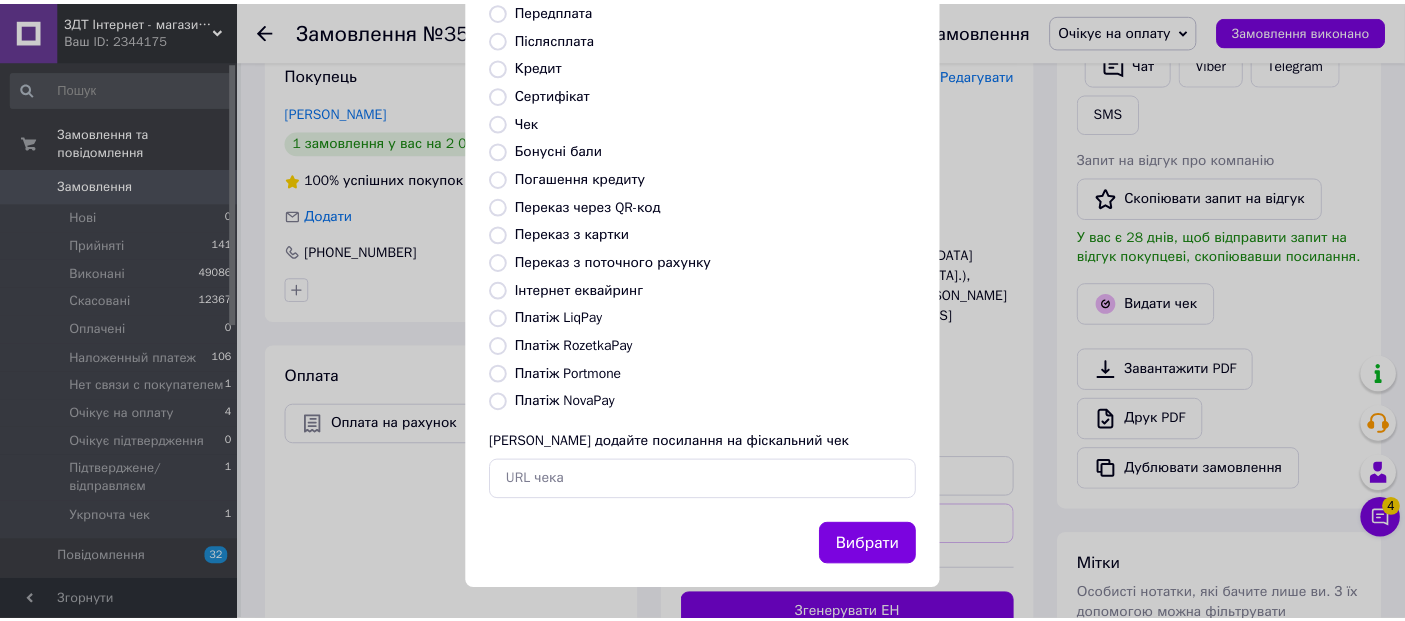 scroll, scrollTop: 237, scrollLeft: 0, axis: vertical 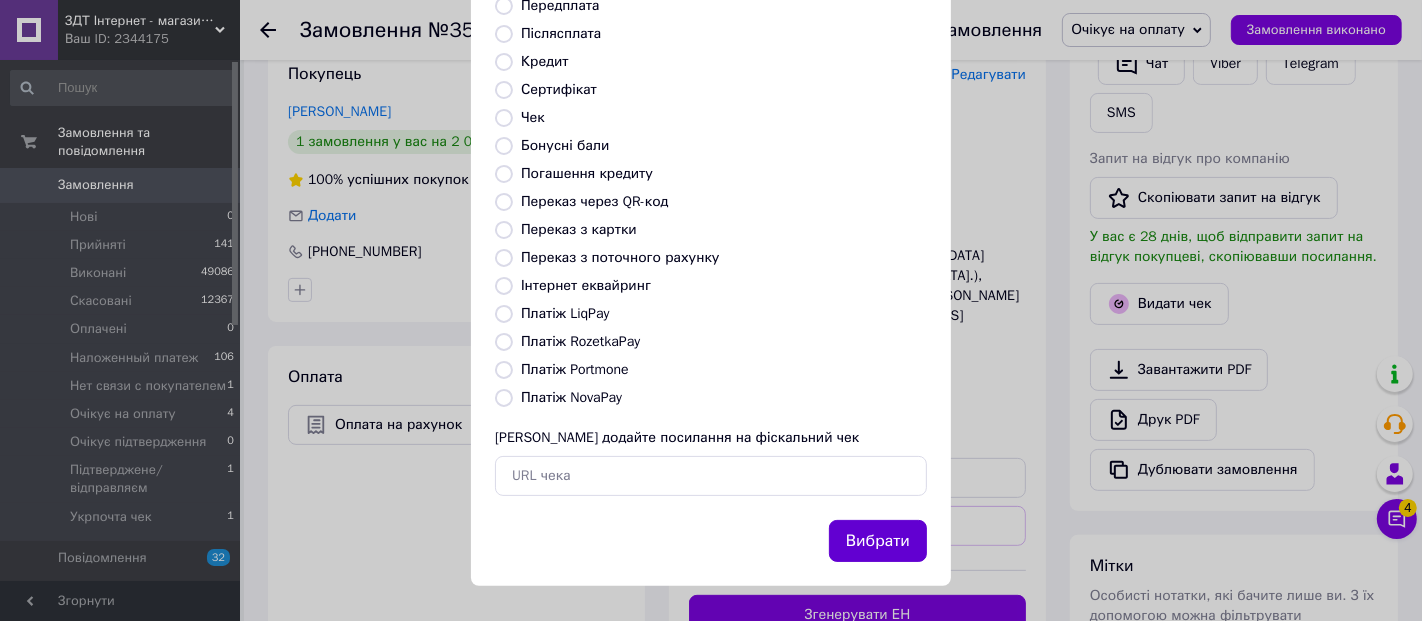 click on "Вибрати" at bounding box center [878, 541] 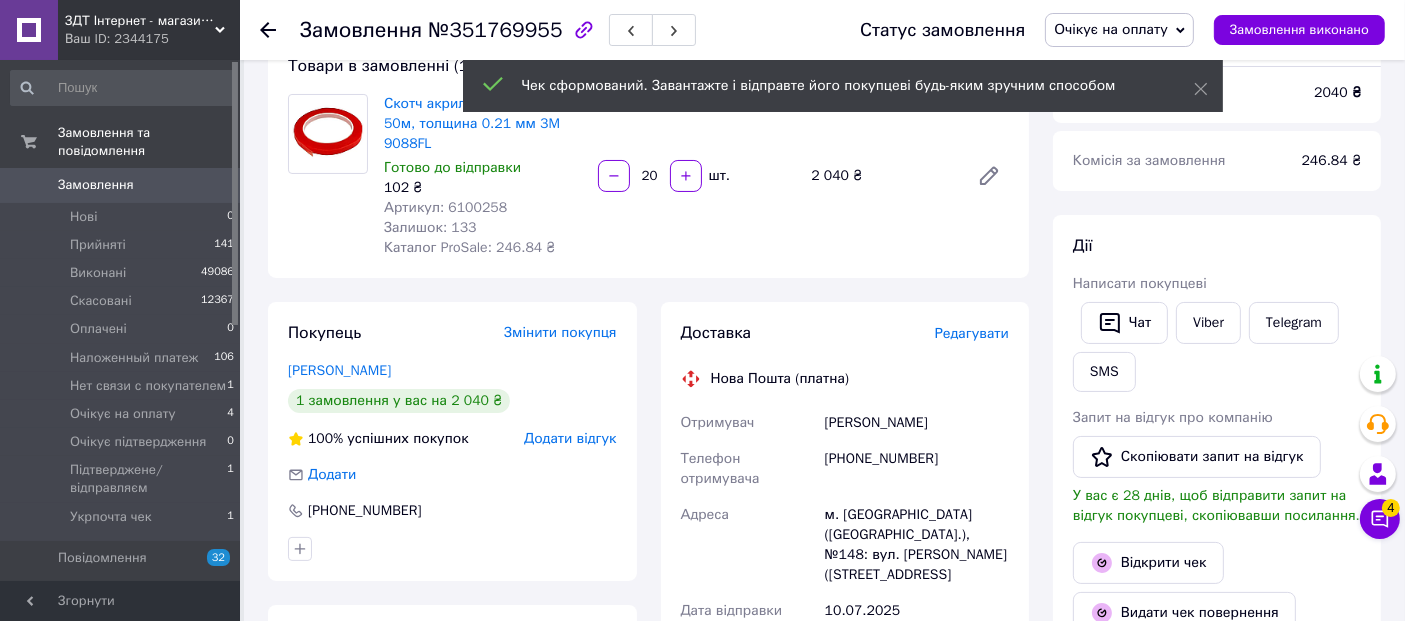 scroll, scrollTop: 111, scrollLeft: 0, axis: vertical 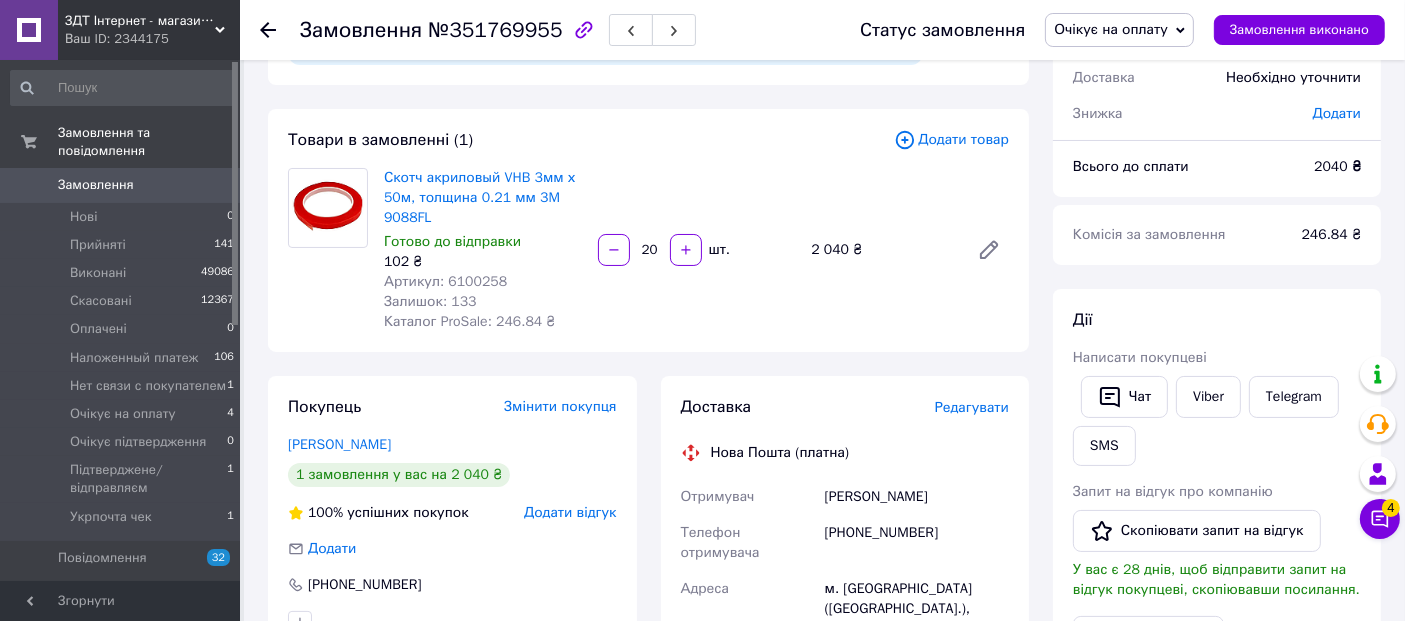 click on "Очікує на оплату" at bounding box center (1111, 29) 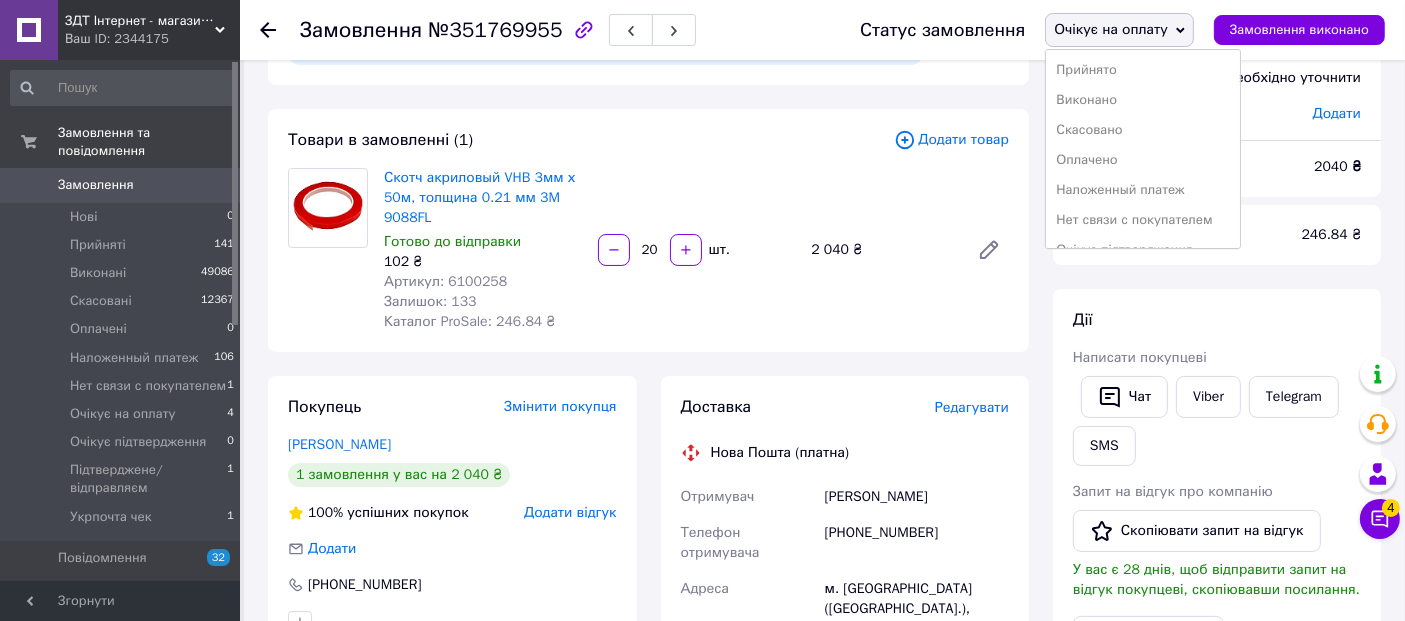 drag, startPoint x: 1105, startPoint y: 101, endPoint x: 1094, endPoint y: 102, distance: 11.045361 